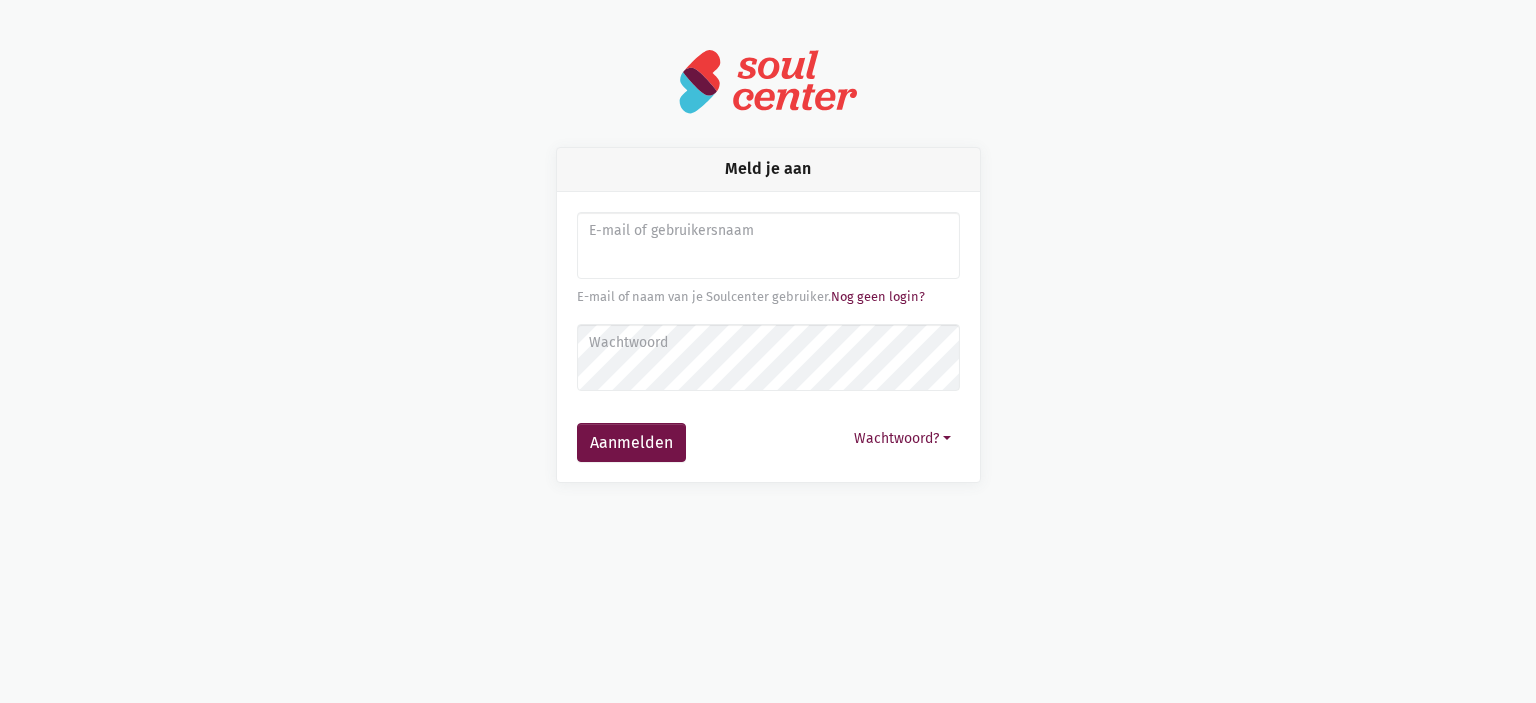 scroll, scrollTop: 0, scrollLeft: 0, axis: both 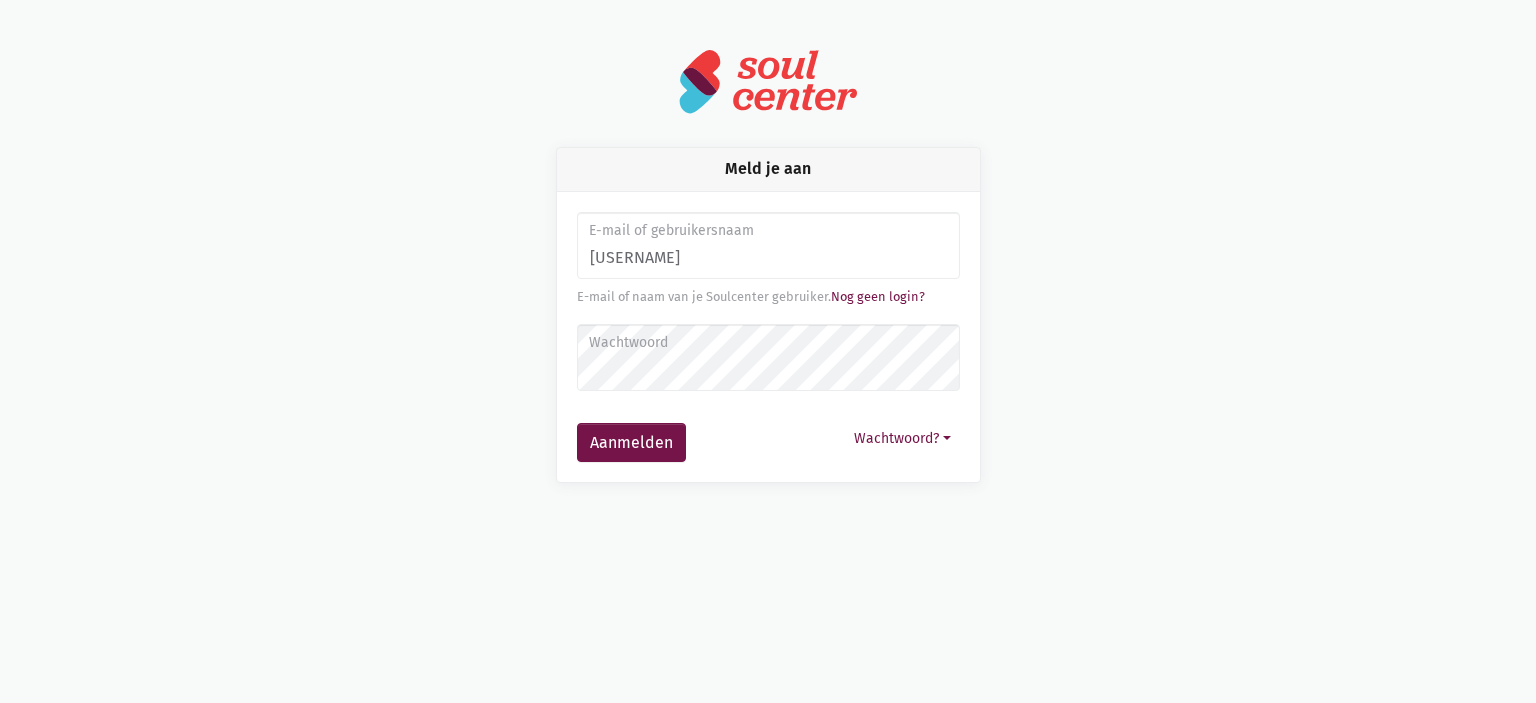 type on "monique.adamczijk@zorgbedrijf.be" 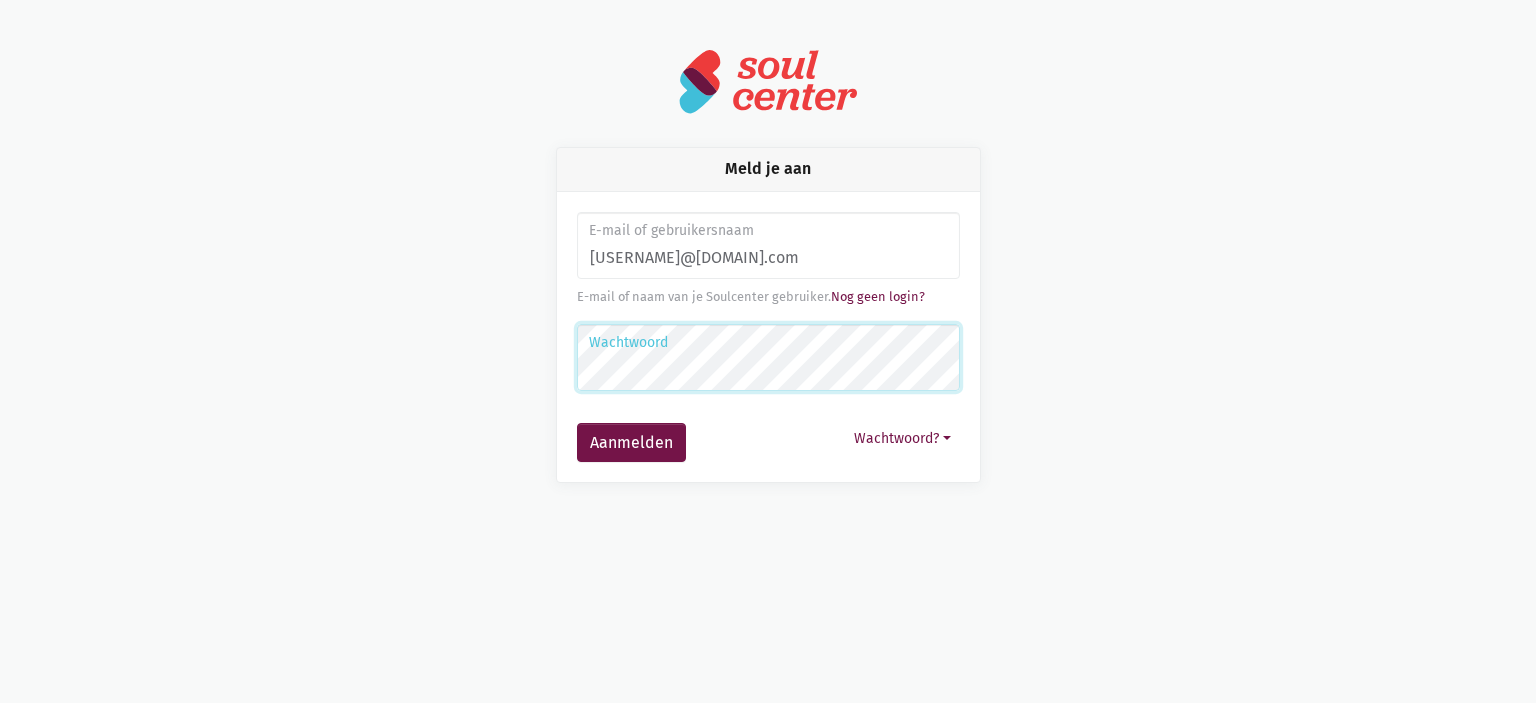 click on "Aanmelden" at bounding box center (631, 443) 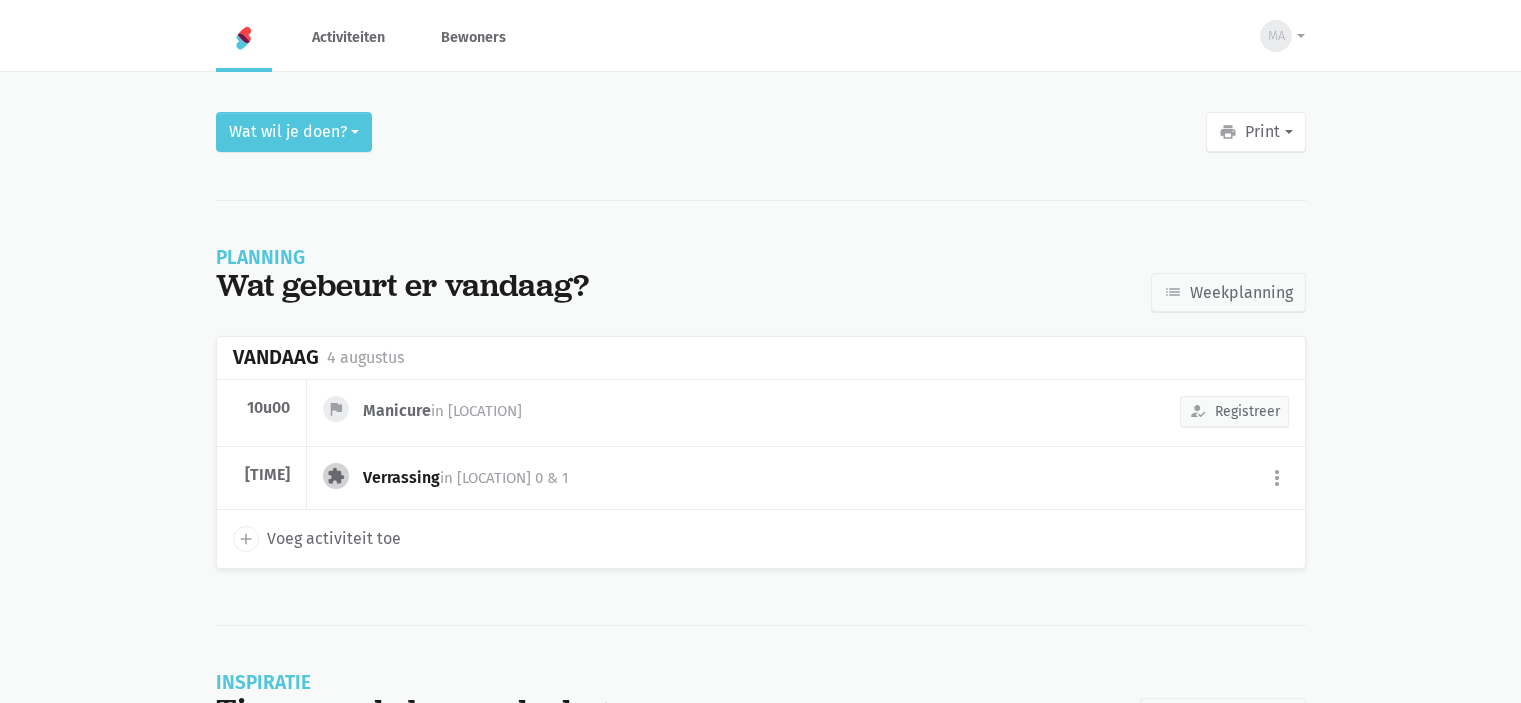 scroll, scrollTop: 0, scrollLeft: 0, axis: both 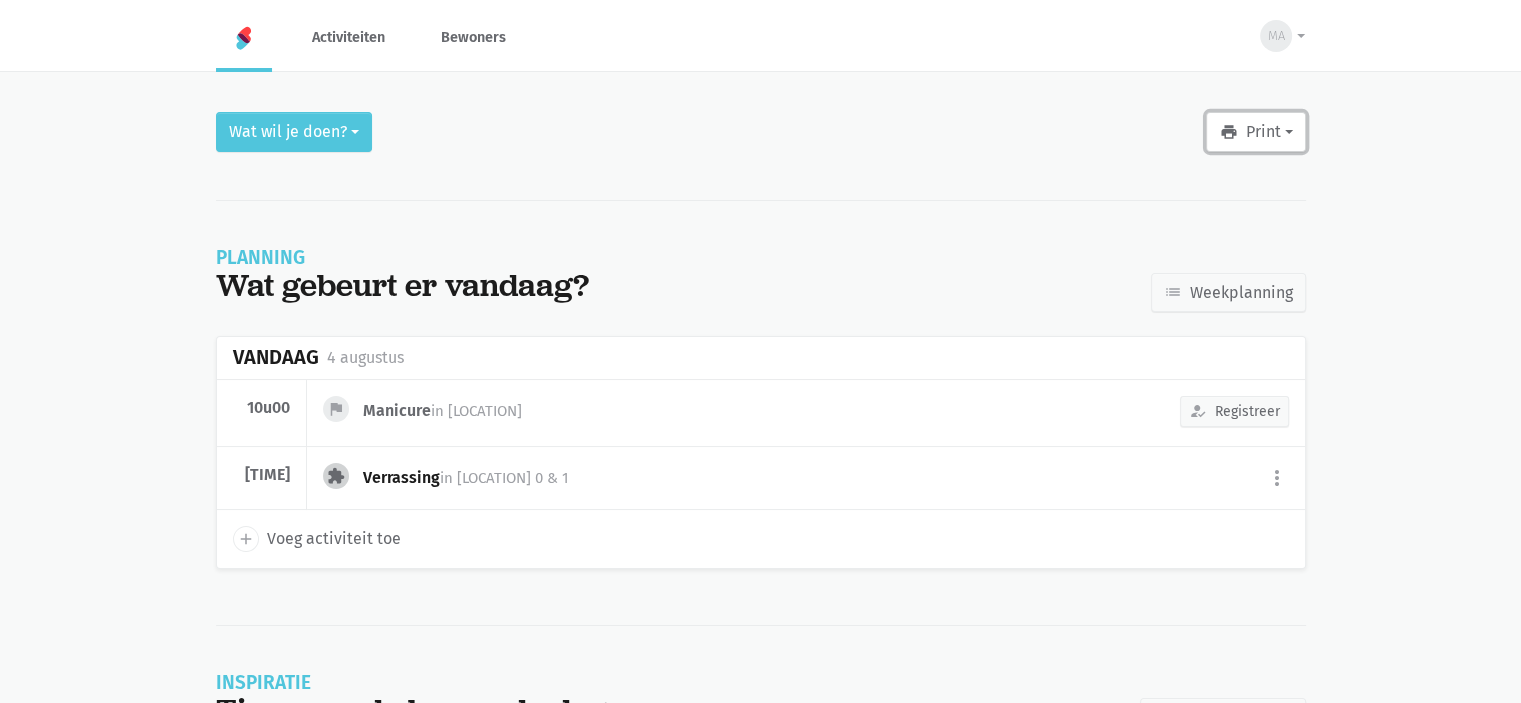 click on "print
Print" at bounding box center [1255, 132] 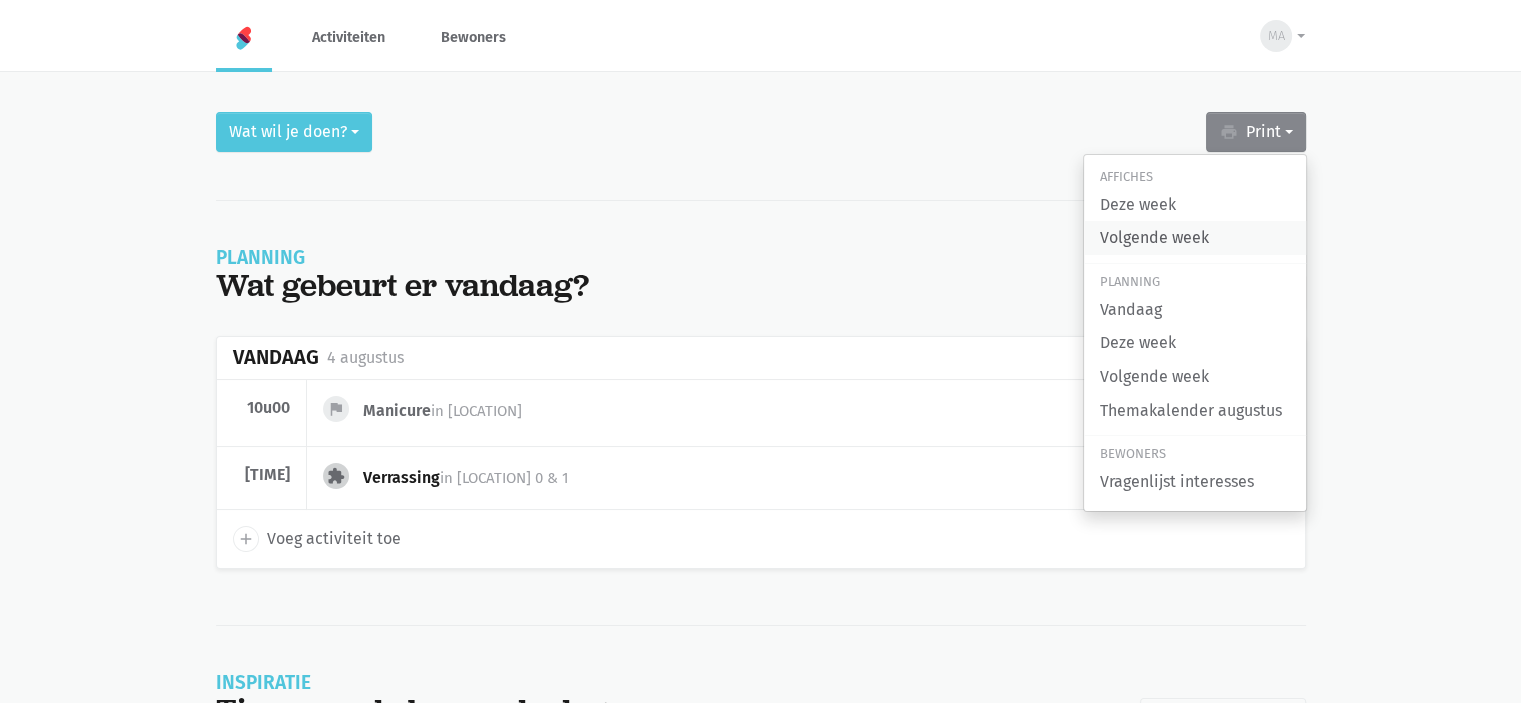click on "Volgende week" at bounding box center [1195, 238] 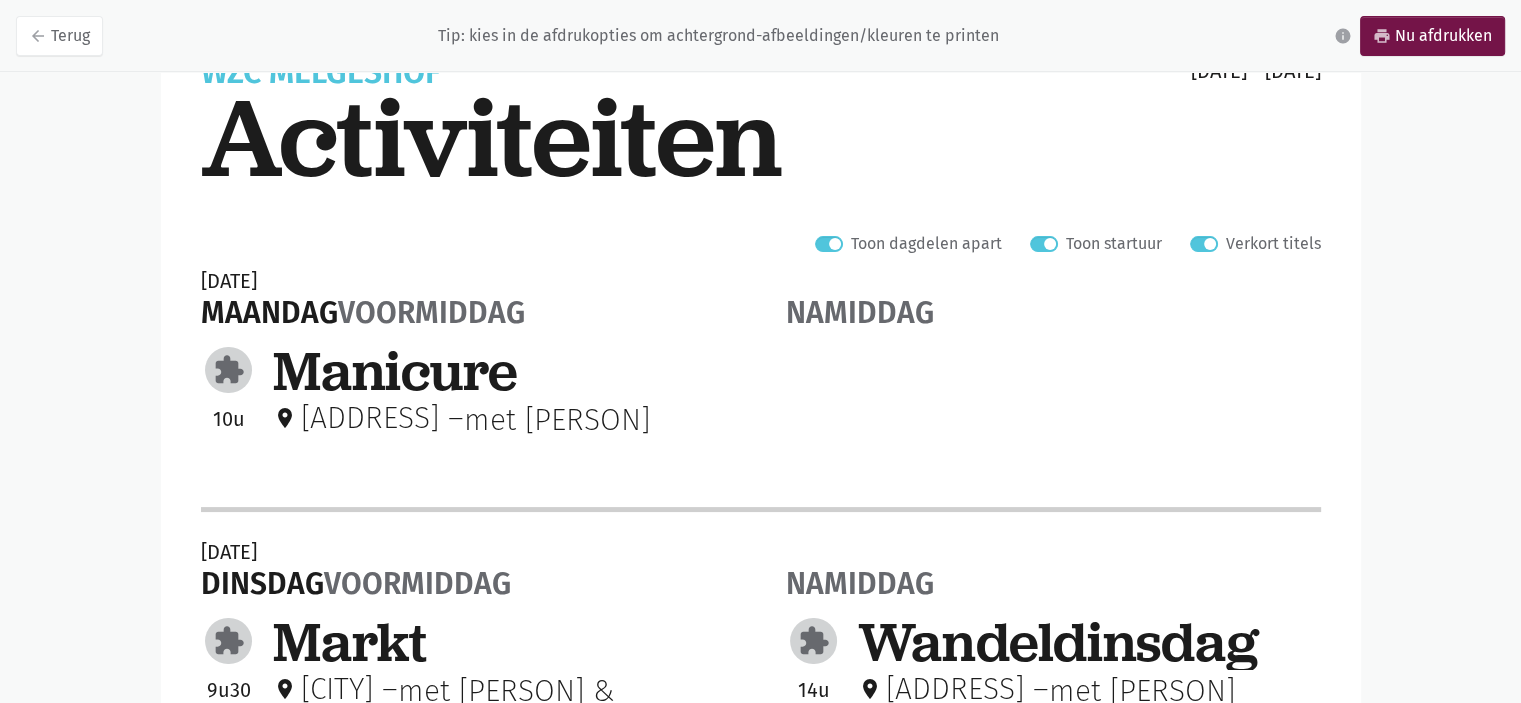 scroll, scrollTop: 0, scrollLeft: 0, axis: both 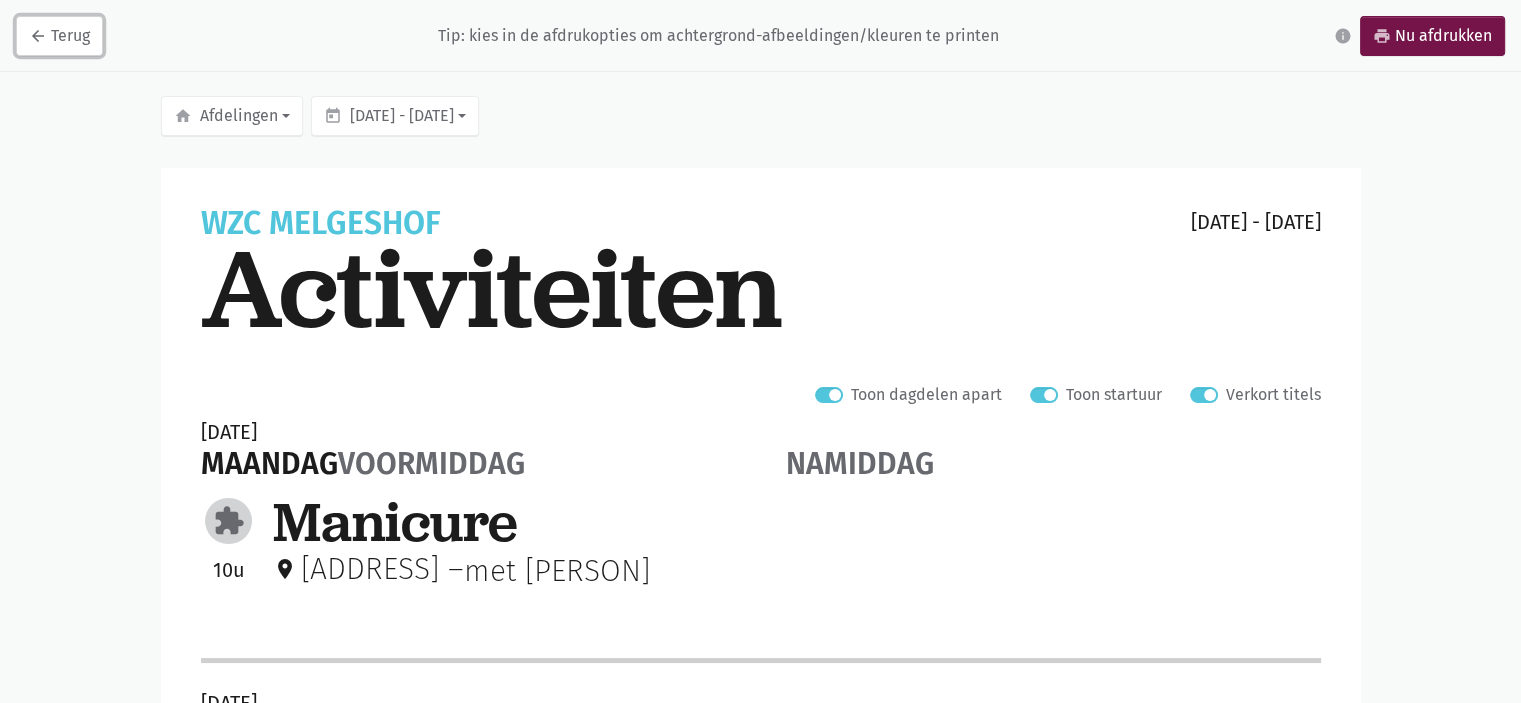 click on "arrow_back
Terug" at bounding box center (59, 36) 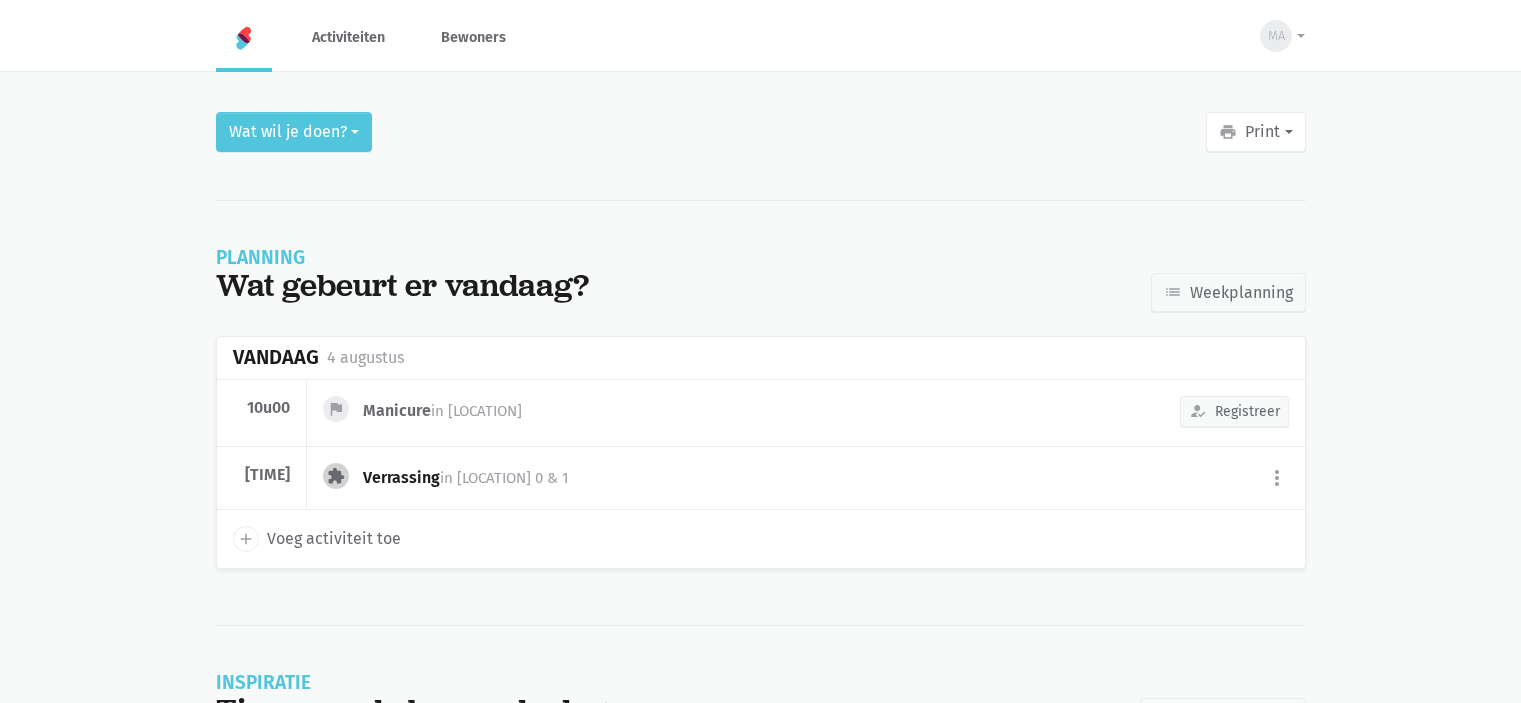 scroll, scrollTop: 0, scrollLeft: 0, axis: both 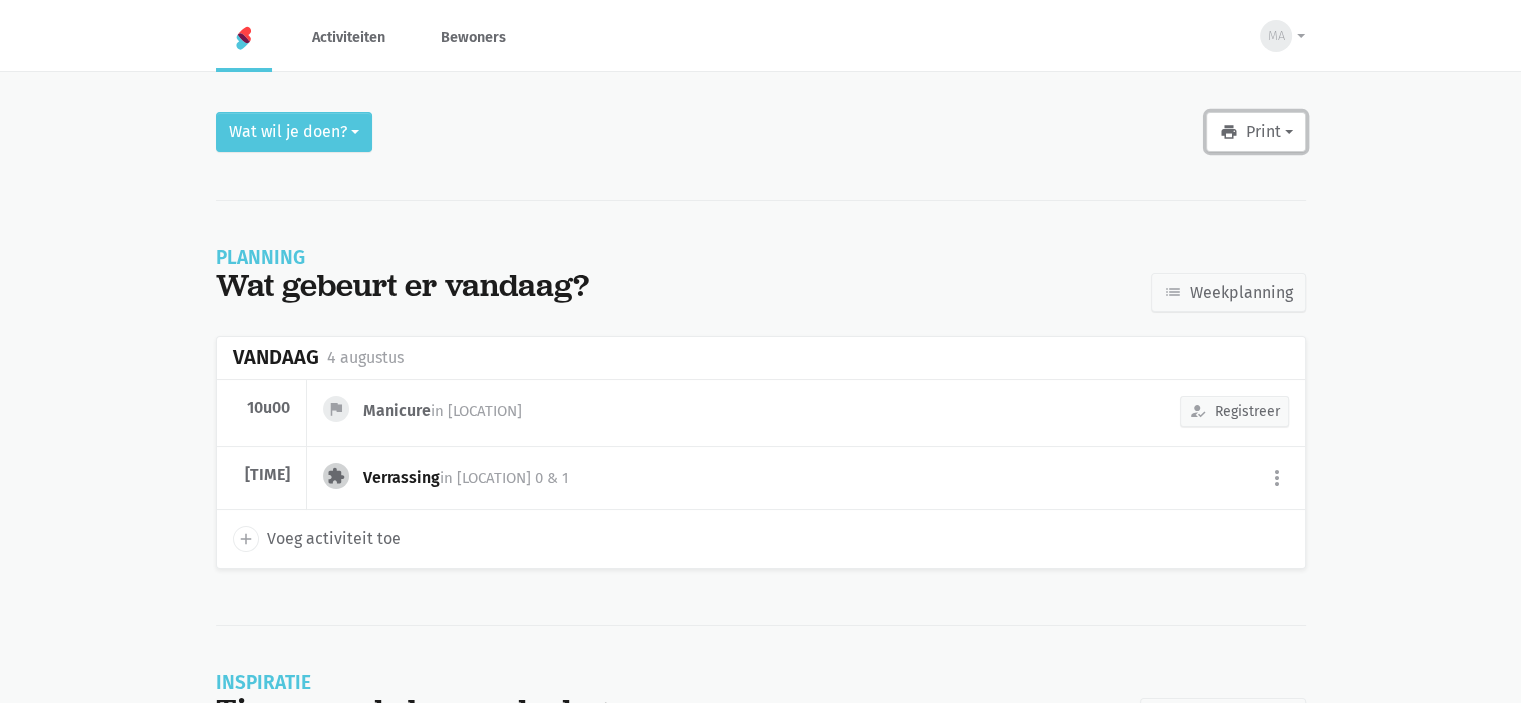 click on "print" at bounding box center [1228, 132] 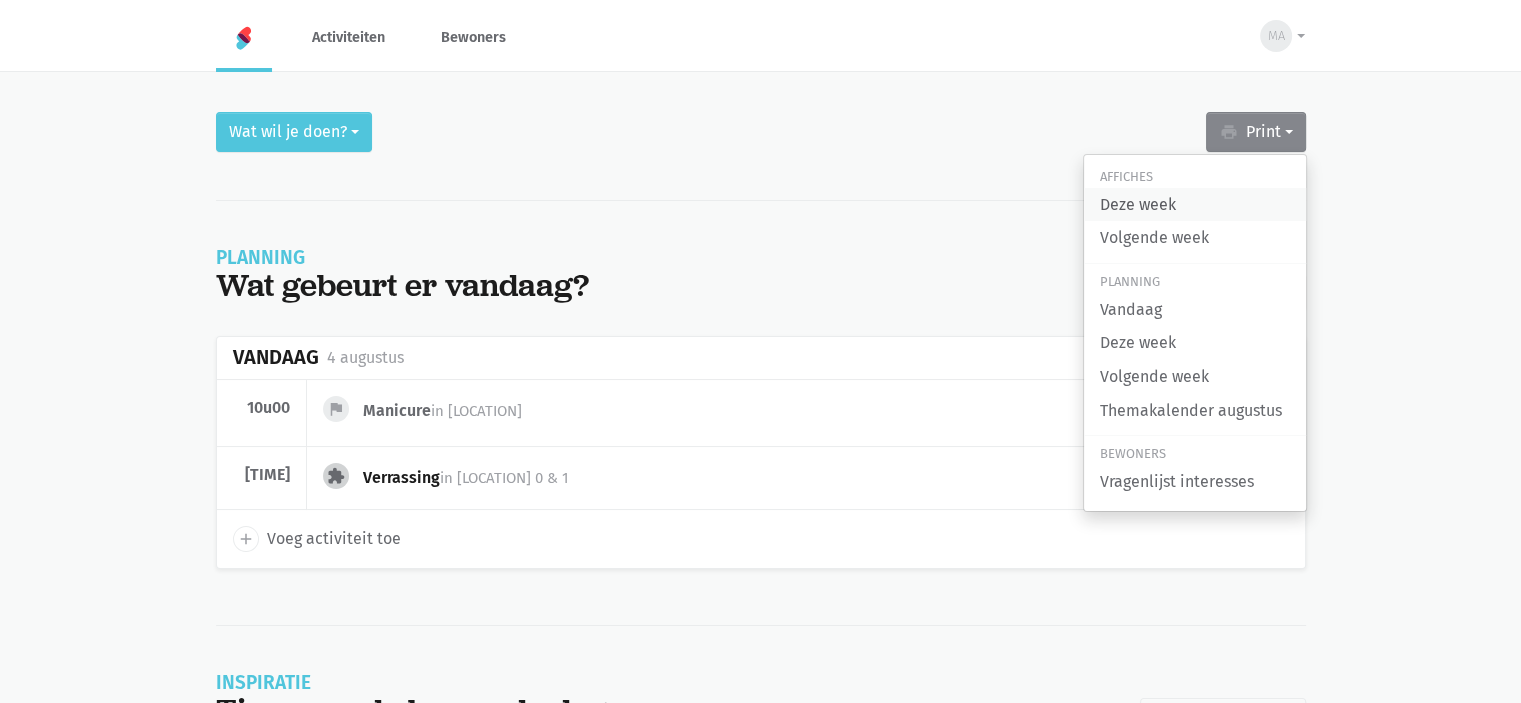 click on "Deze week" at bounding box center (1195, 205) 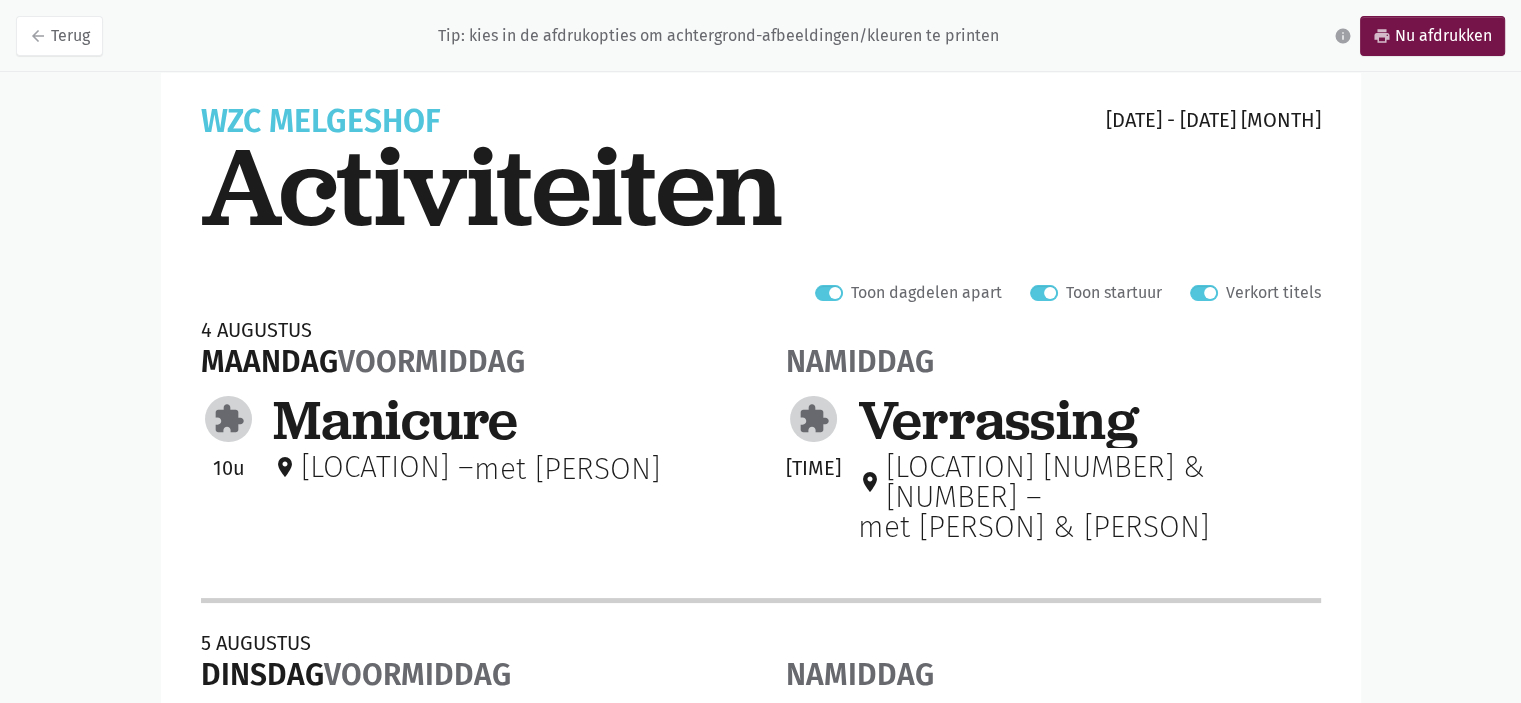 scroll, scrollTop: 200, scrollLeft: 0, axis: vertical 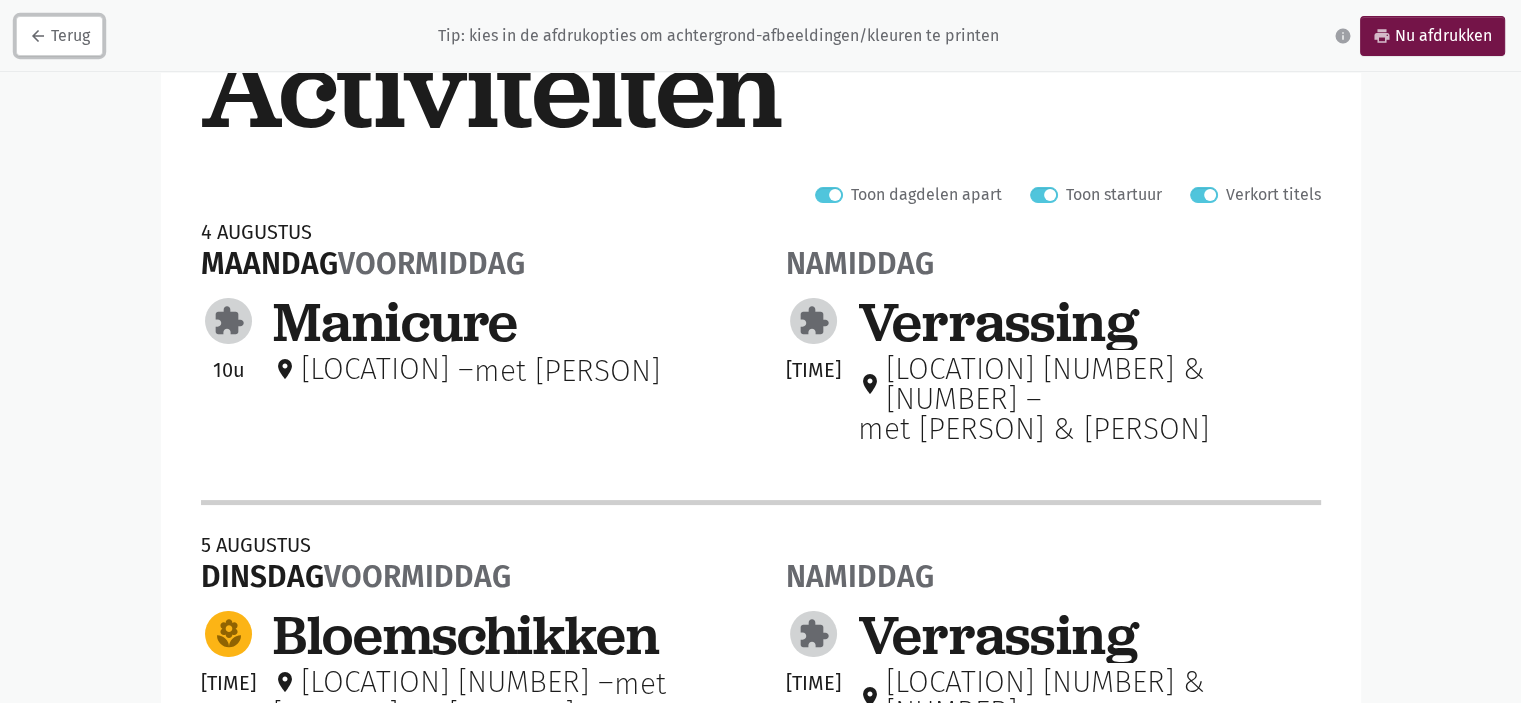 click on "arrow_back" at bounding box center (38, 36) 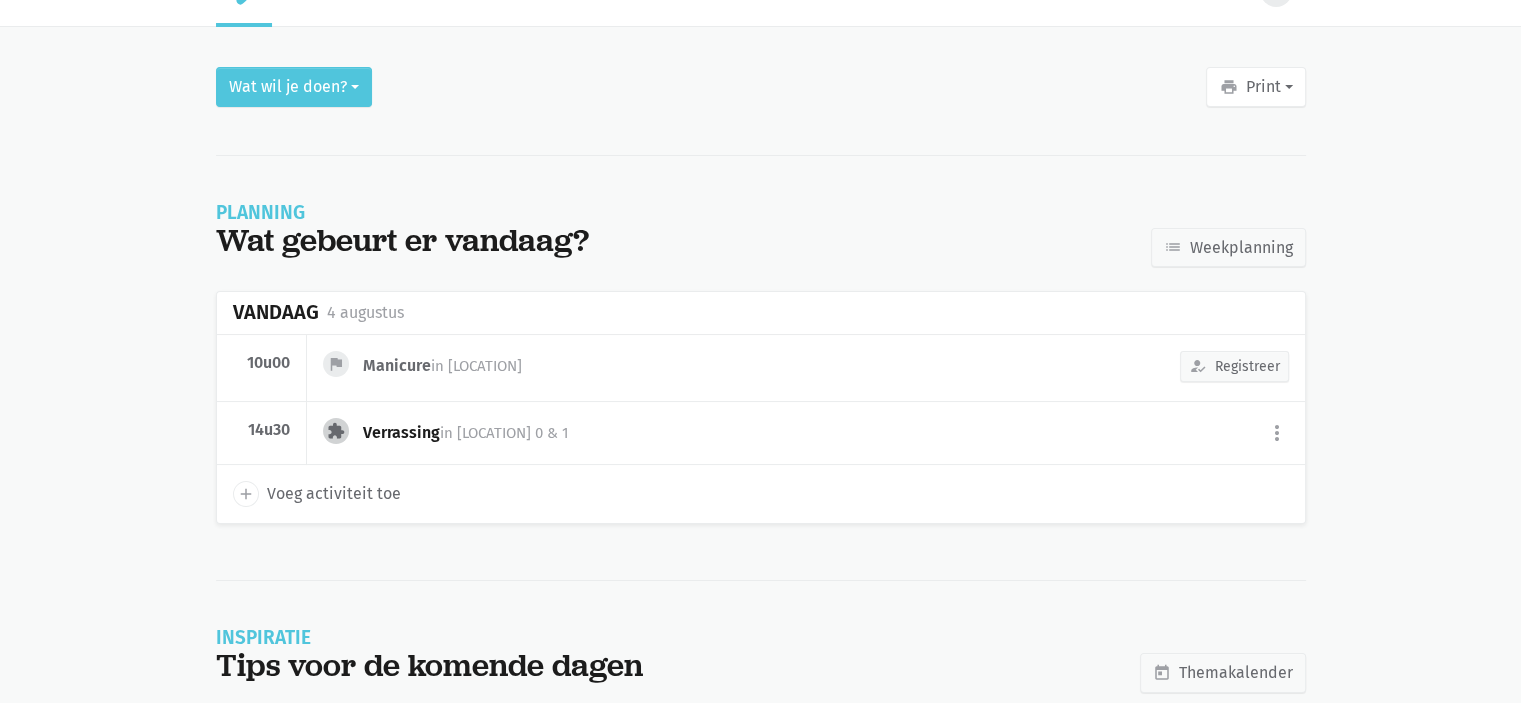 scroll, scrollTop: 71, scrollLeft: 0, axis: vertical 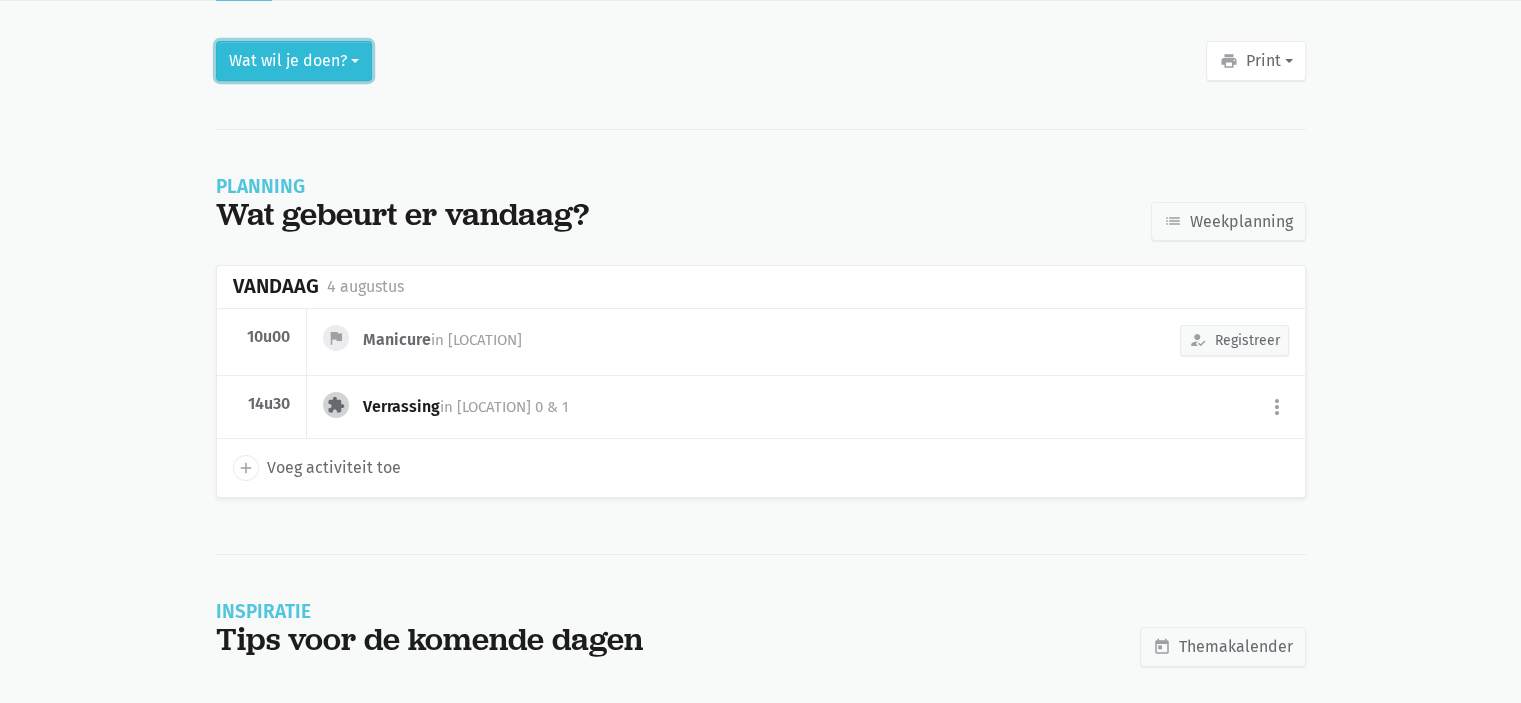 click on "Wat wil je doen?" at bounding box center (294, 61) 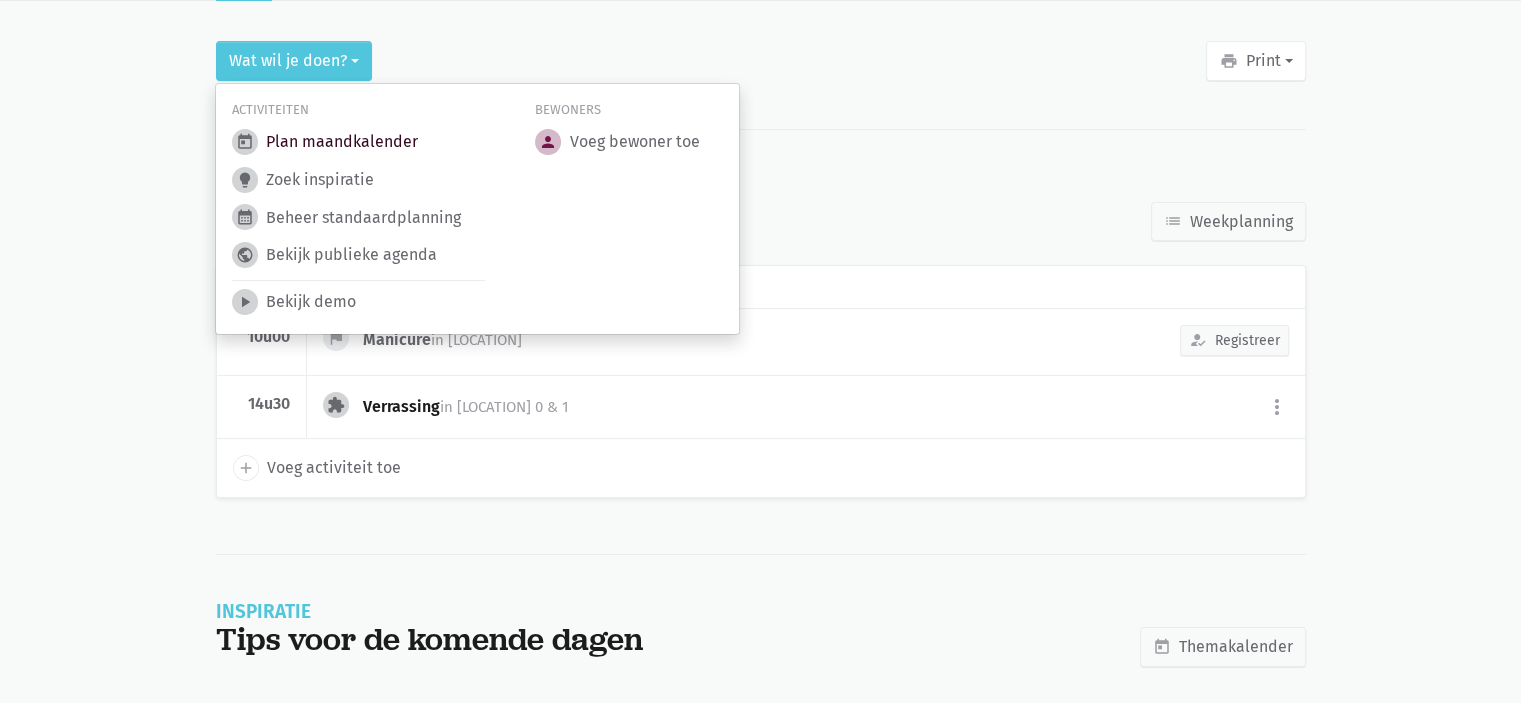 click on "today
Plan maandkalender" at bounding box center [325, 142] 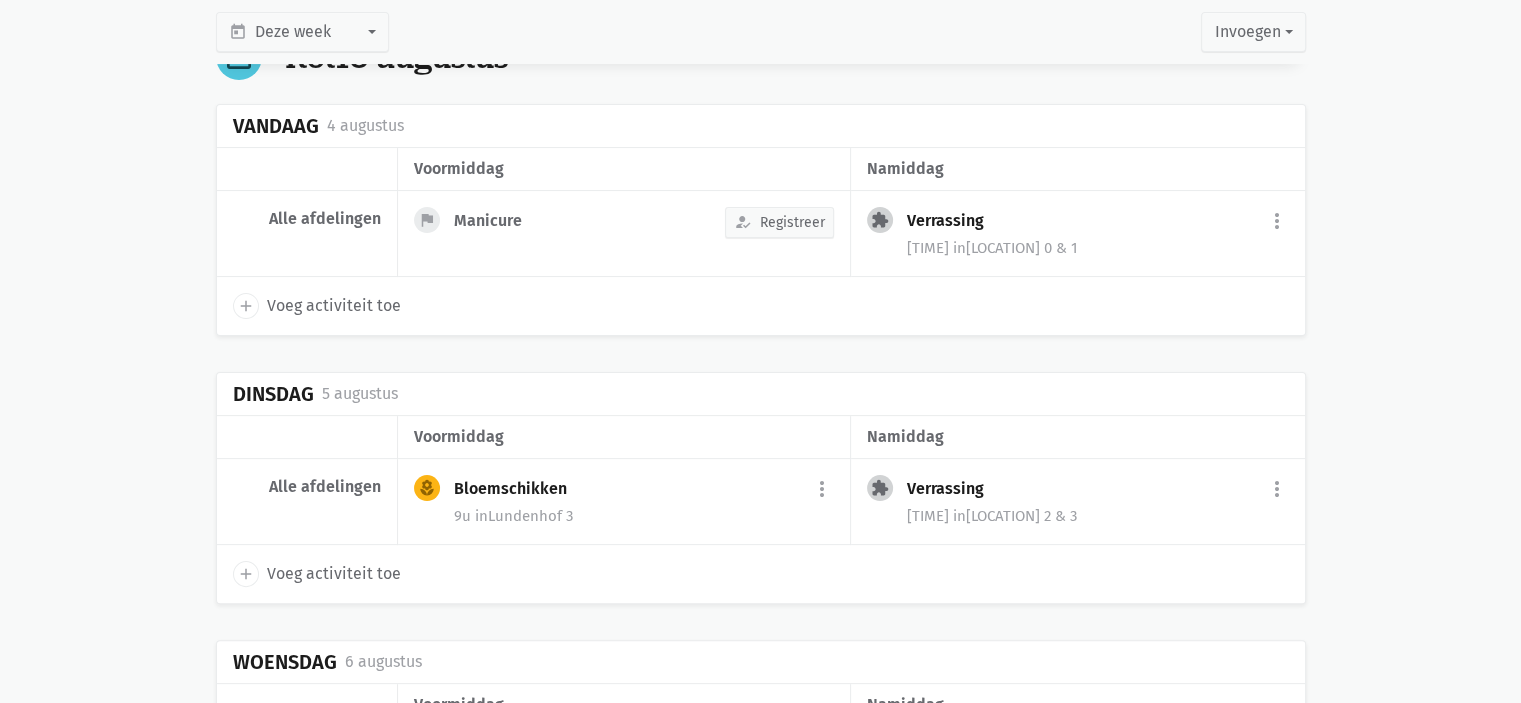 scroll, scrollTop: 400, scrollLeft: 0, axis: vertical 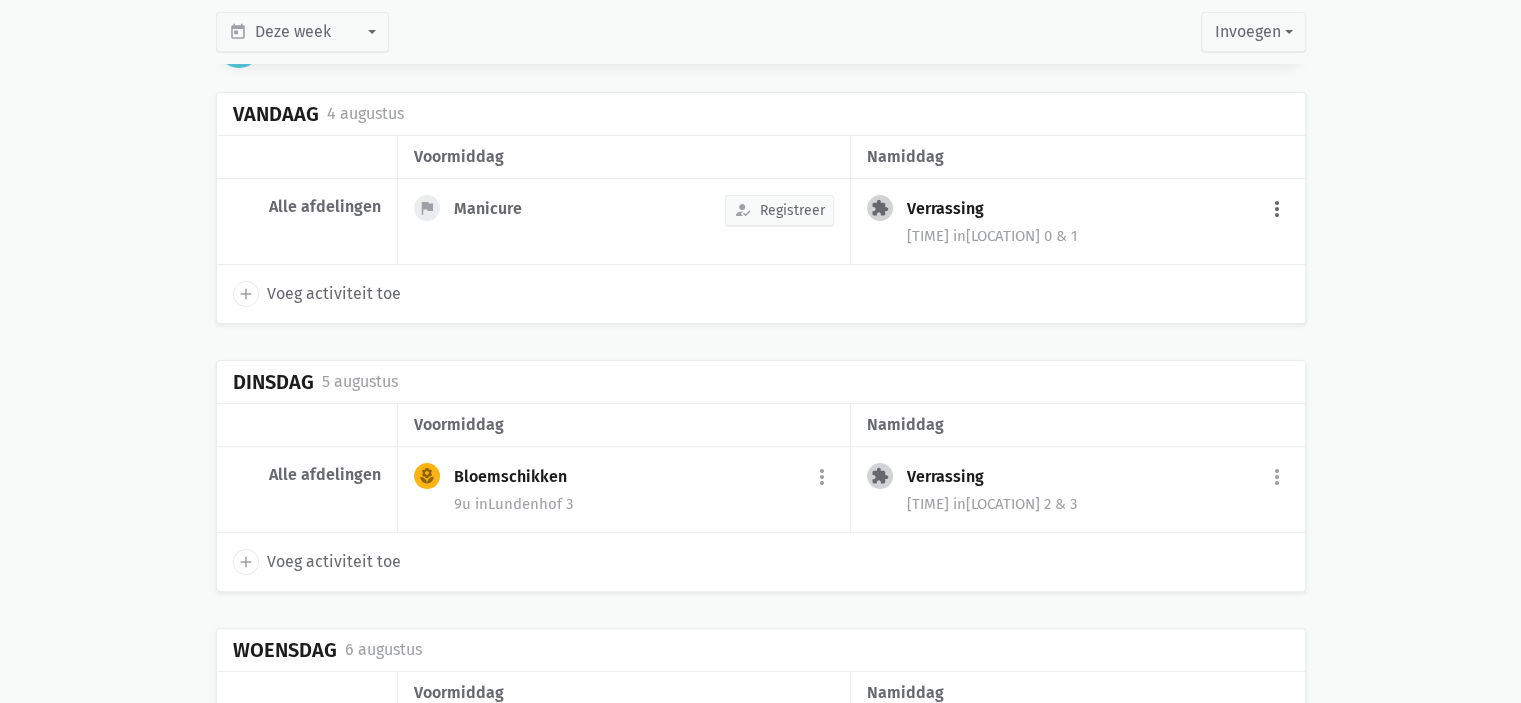 click on "more_vert" at bounding box center [1277, 210] 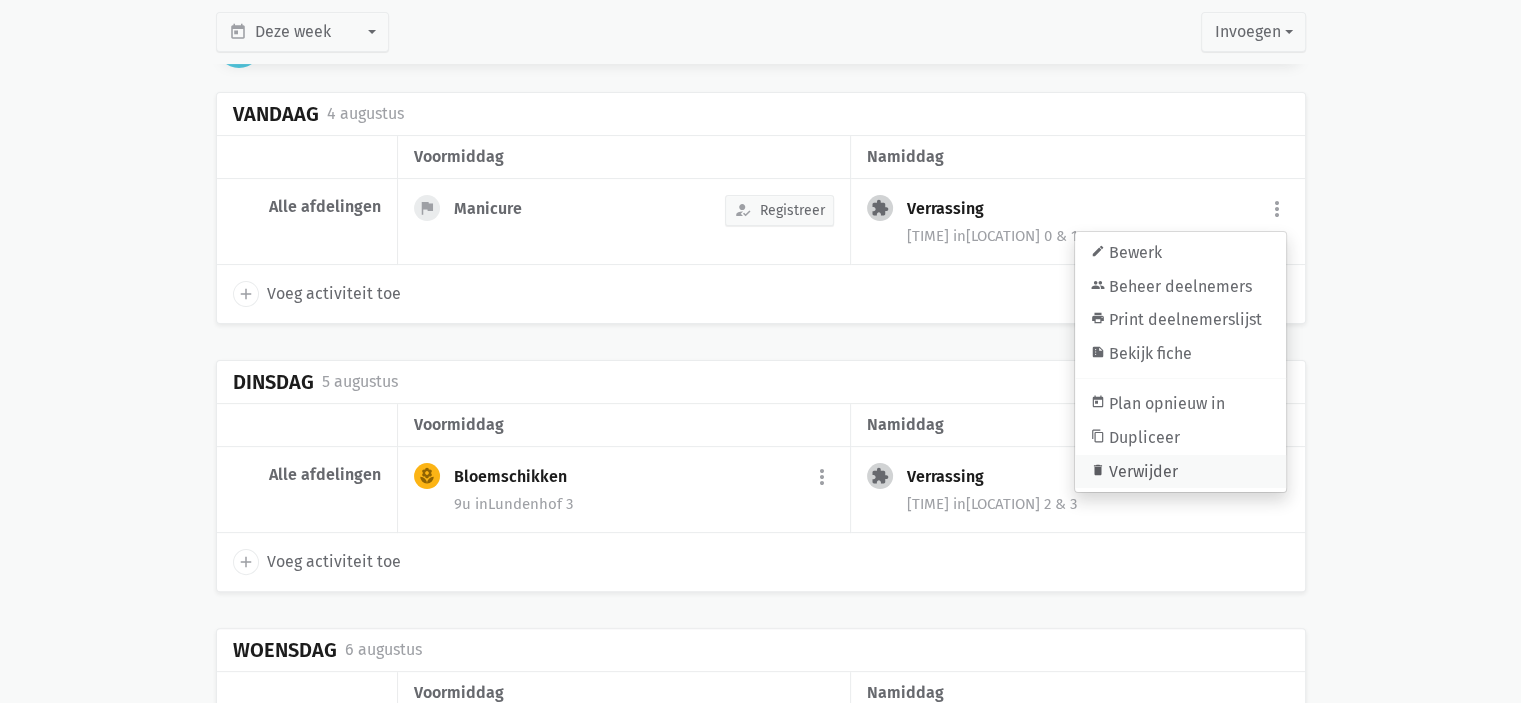 click on "delete
Verwijder" at bounding box center (1180, 471) 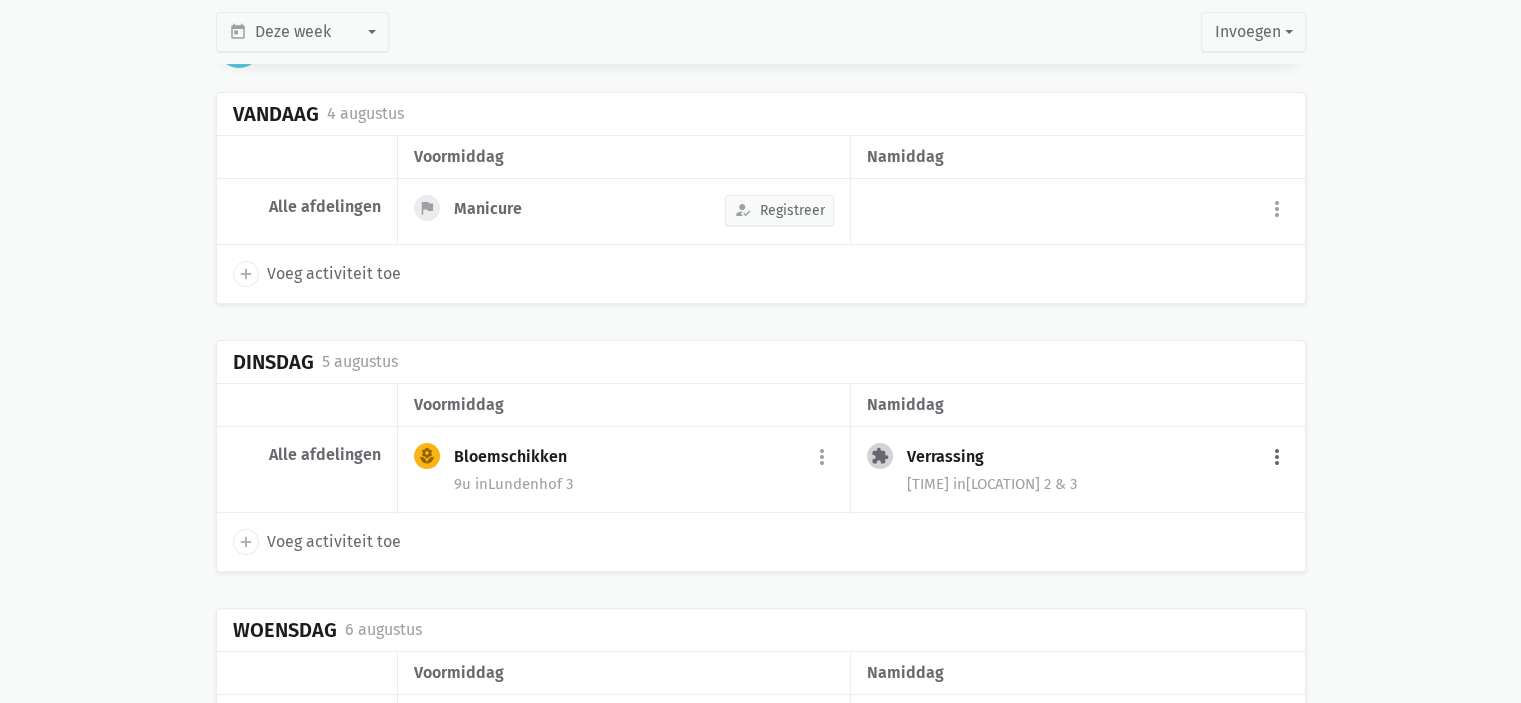click on "more_vert" at bounding box center (1277, 458) 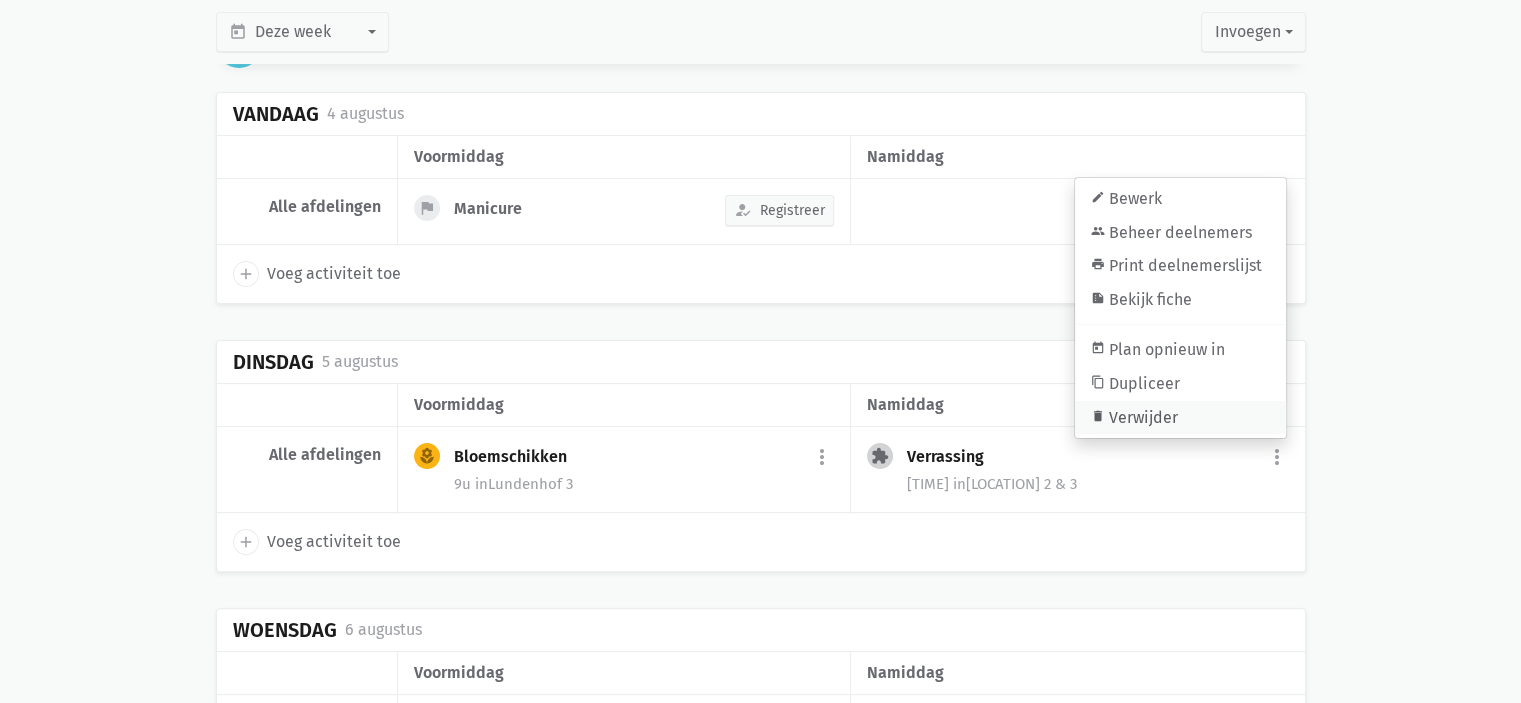 click on "delete
Verwijder" at bounding box center [1180, 417] 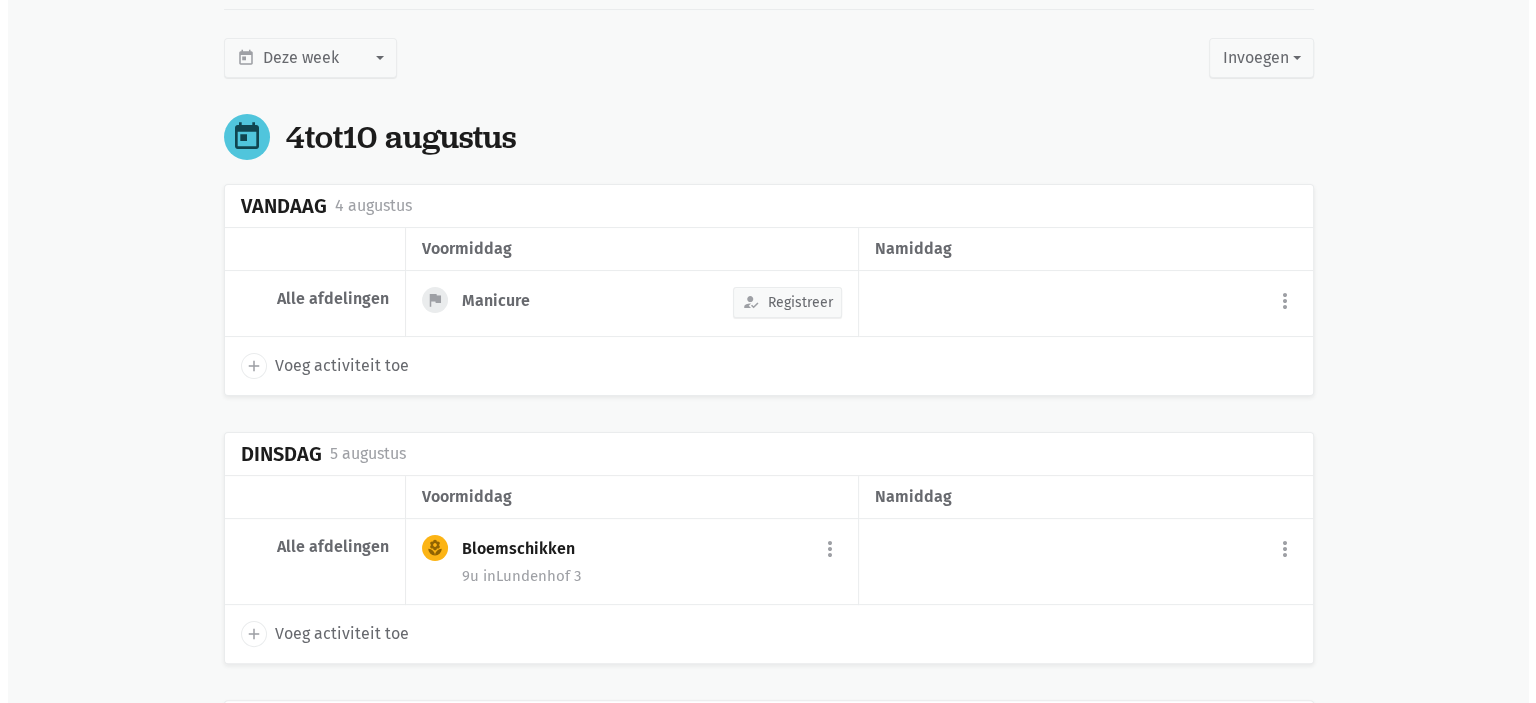 scroll, scrollTop: 200, scrollLeft: 0, axis: vertical 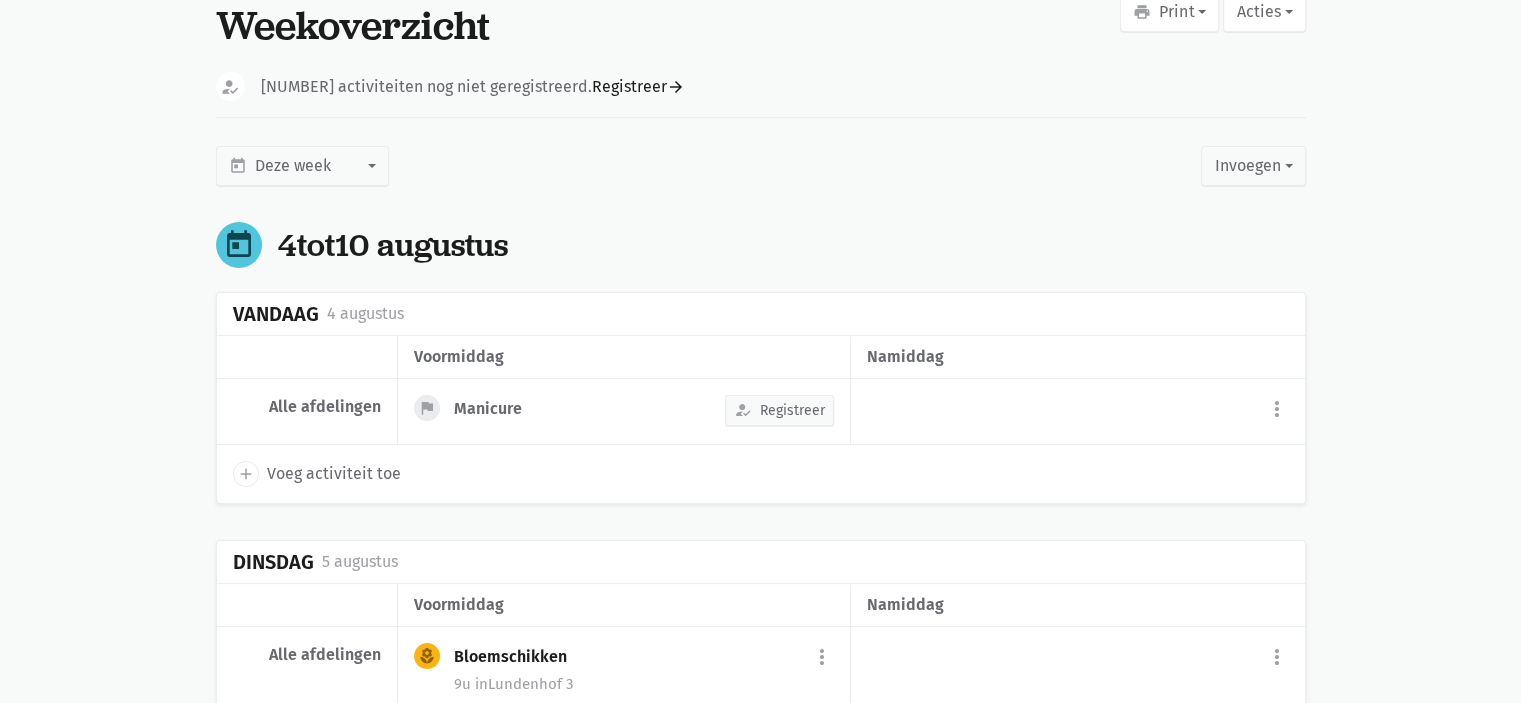 click on "add" at bounding box center [246, 474] 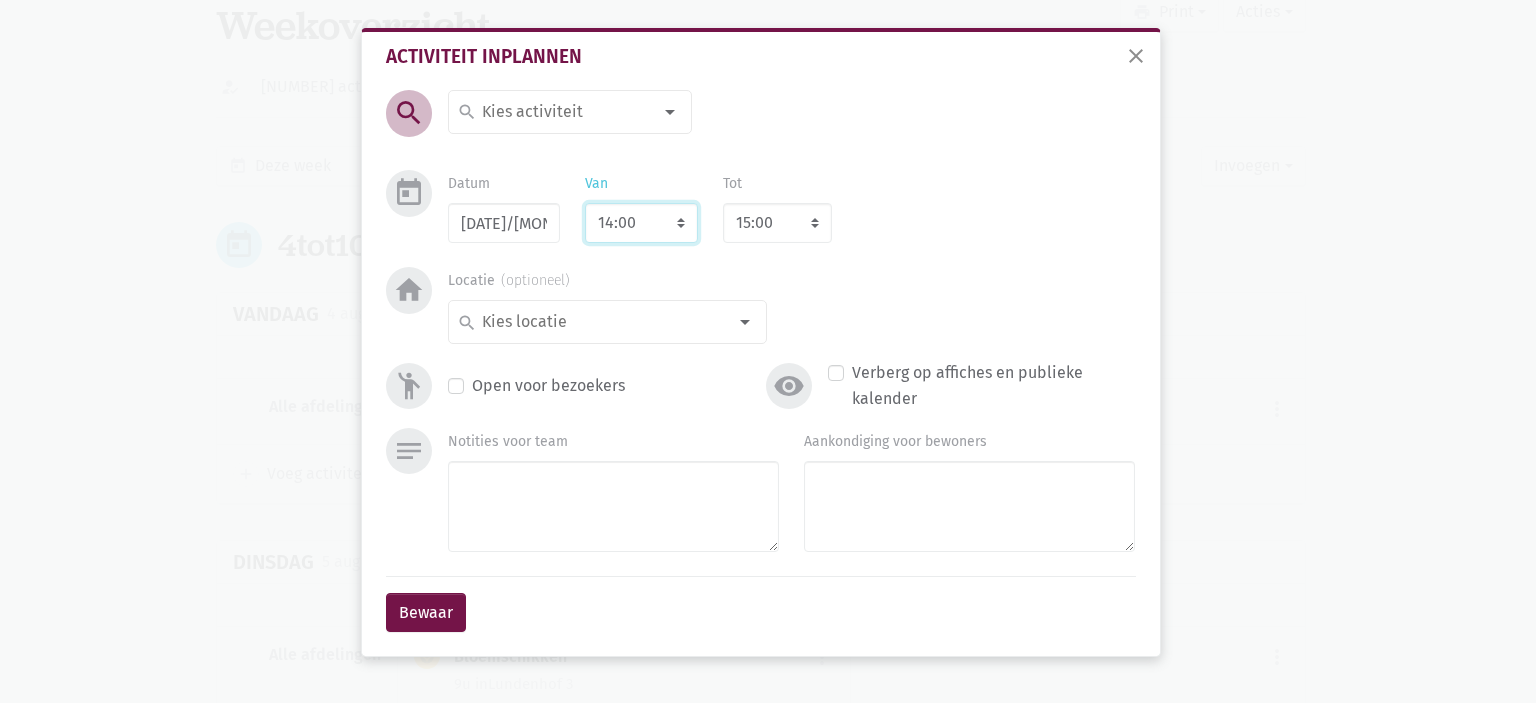 click on "7:00
7:15
7:30
7:45
8:00
8:15
8:30
8:45
9:00
9:15
9:30
9:45
10:00
10:15
10:30
10:45
11:00
11:15
11:30
11:45
12:00
12:15
12:30
12:45
13:00
13:15
13:30
13:45
14:00
14:15
14:30
14:45
15:00
15:15
15:30
15:45
16:00
16:15
16:30
16:45
17:00
17:15
17:30
17:45
18:00
18:15
18:30
18:45
19:00
19:15
19:30
19:45
20:00
20:15
20:30
20:45
21:00
21:15
21:30
21:45
22:00" at bounding box center [641, 223] 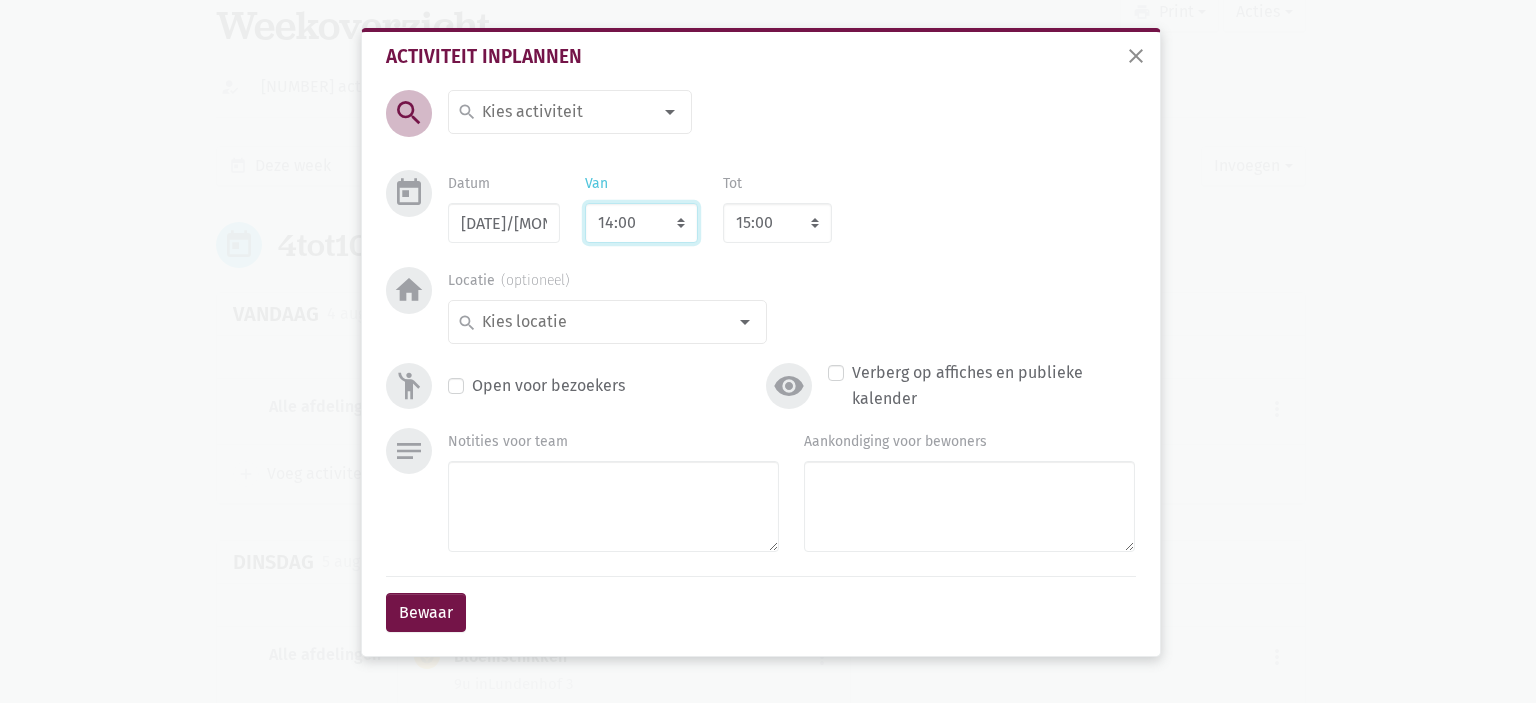 select on "14:30" 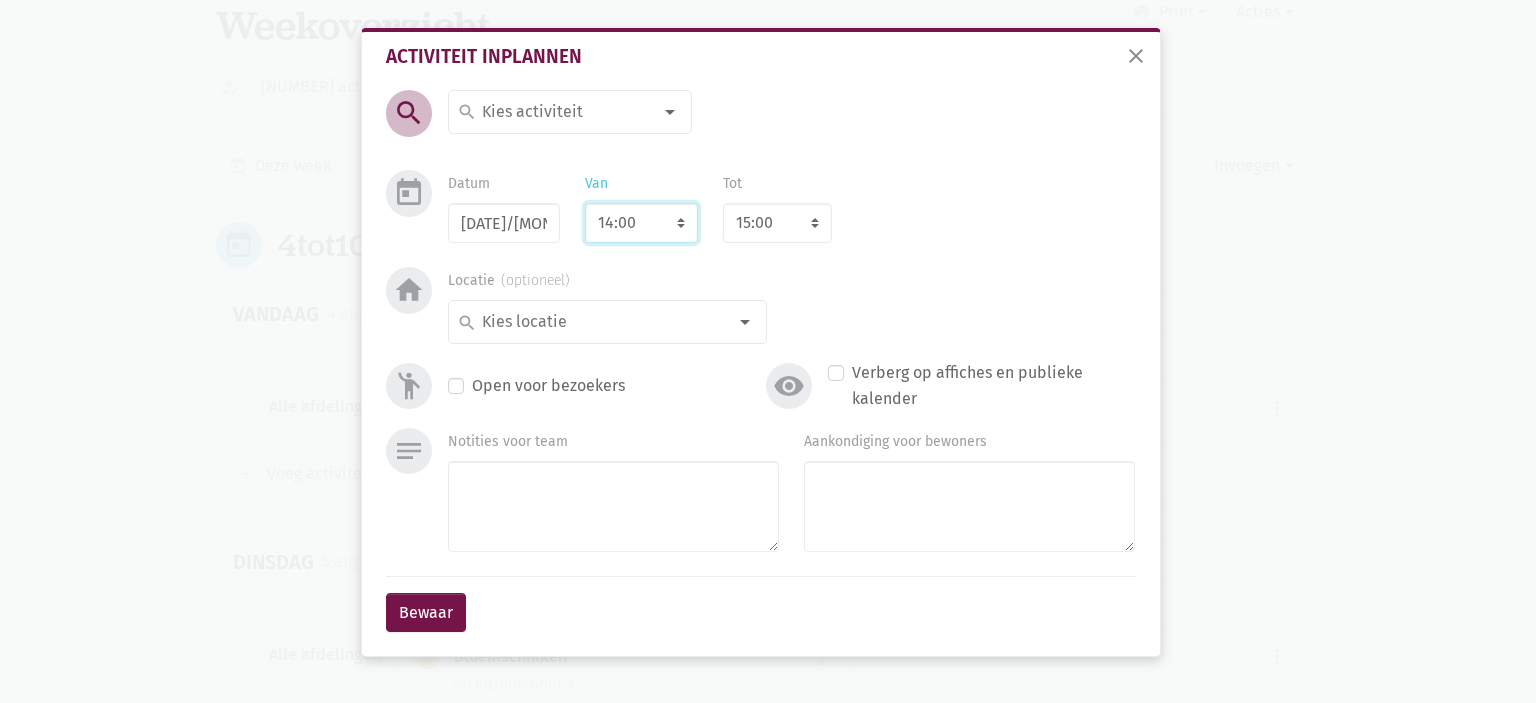click on "7:00
7:15
7:30
7:45
8:00
8:15
8:30
8:45
9:00
9:15
9:30
9:45
10:00
10:15
10:30
10:45
11:00
11:15
11:30
11:45
12:00
12:15
12:30
12:45
13:00
13:15
13:30
13:45
14:00
14:15
14:30
14:45
15:00
15:15
15:30
15:45
16:00
16:15
16:30
16:45
17:00
17:15
17:30
17:45
18:00
18:15
18:30
18:45
19:00
19:15
19:30
19:45
20:00
20:15
20:30
20:45
21:00
21:15
21:30
21:45
22:00" at bounding box center (641, 223) 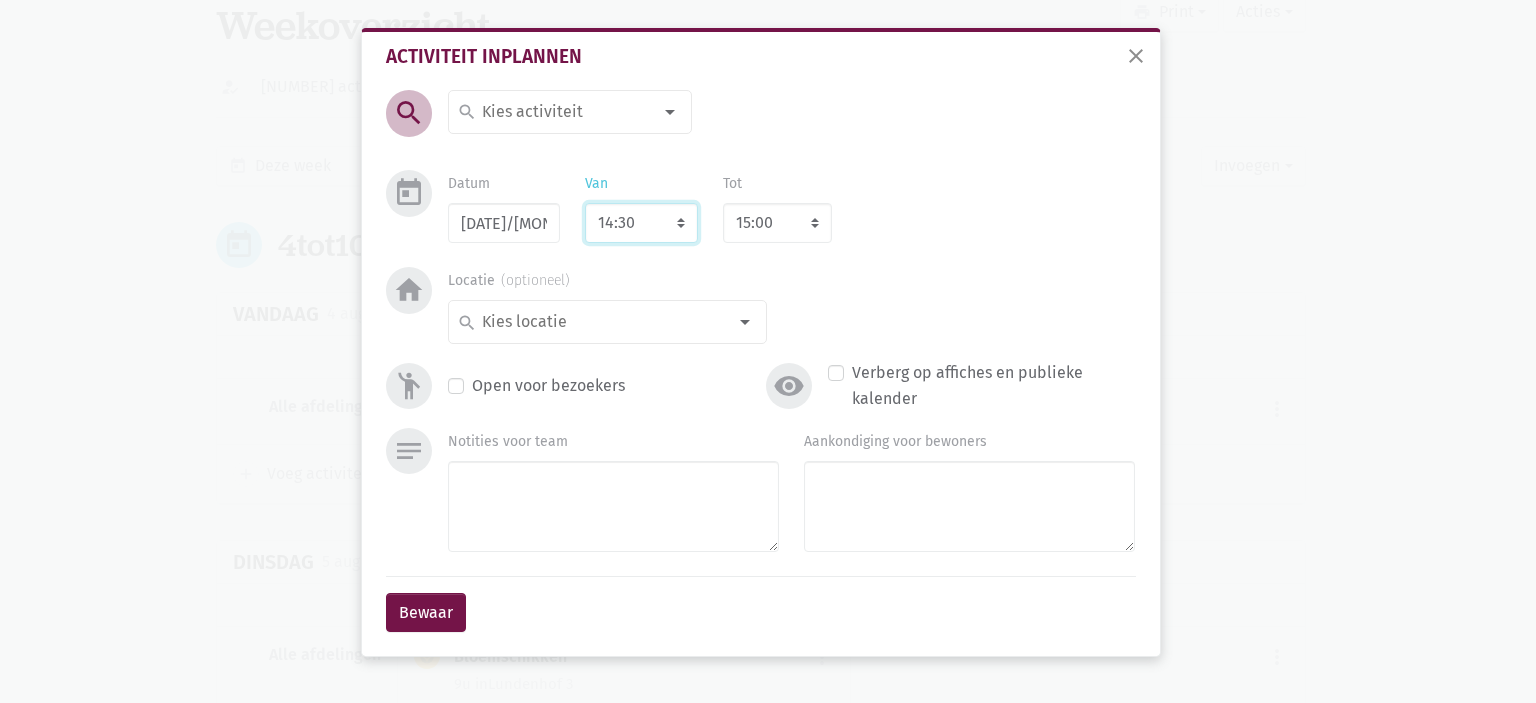 select on "15:30" 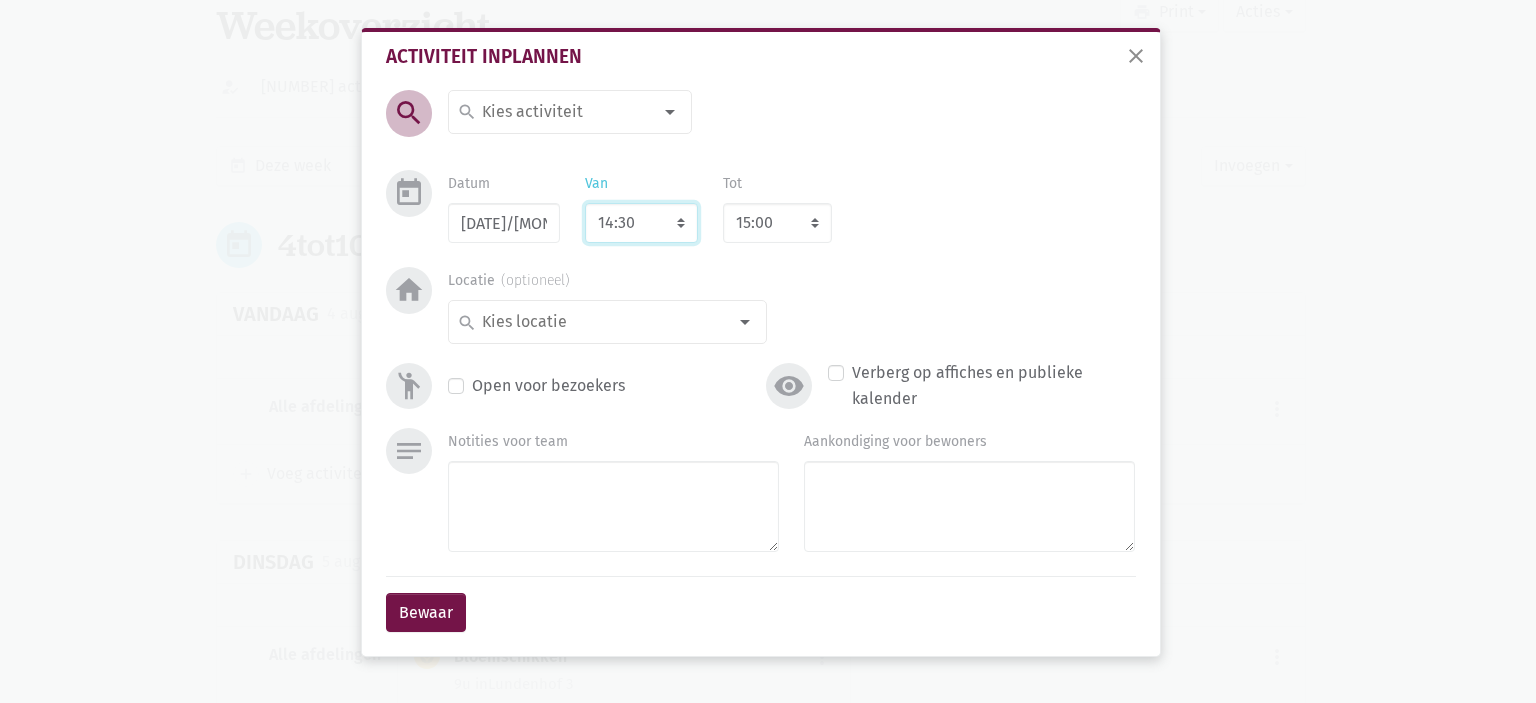 type 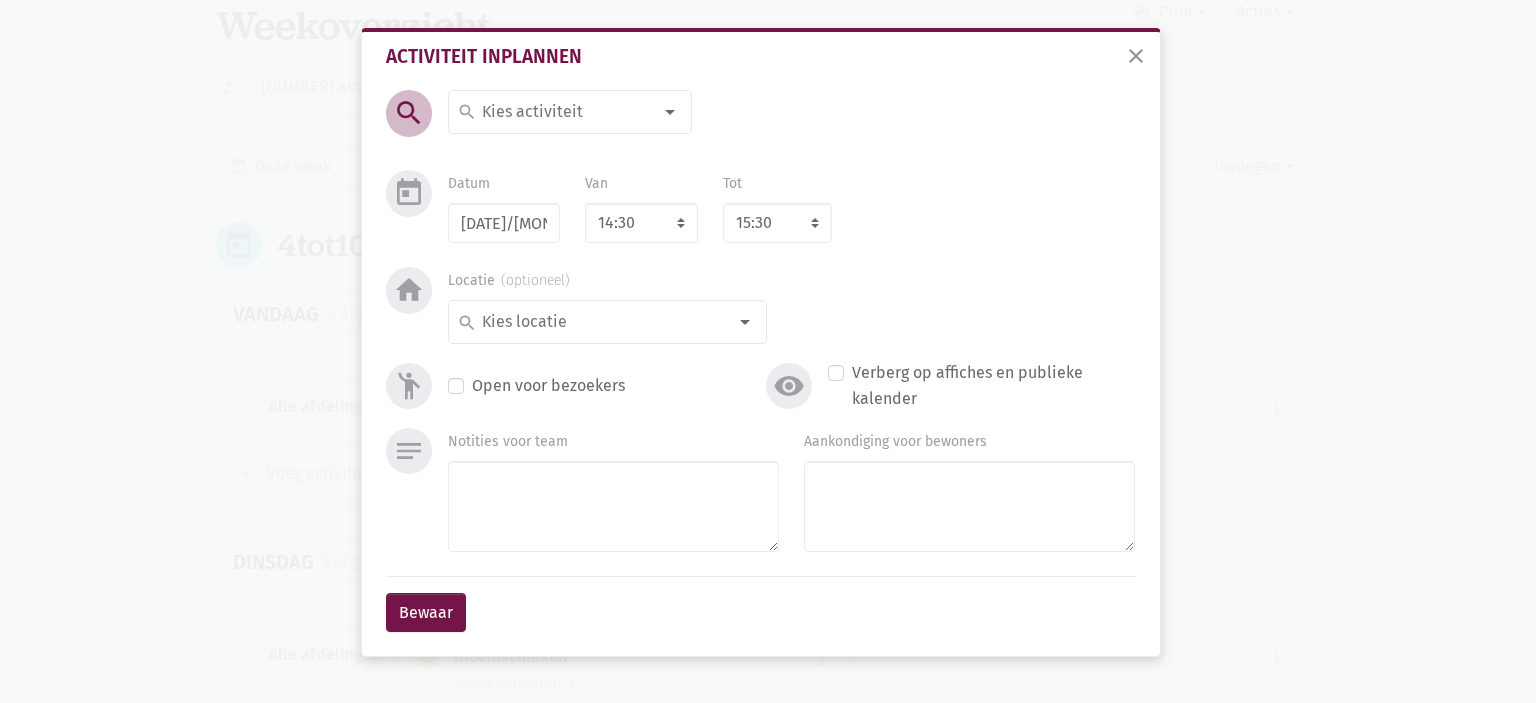click at bounding box center (565, 112) 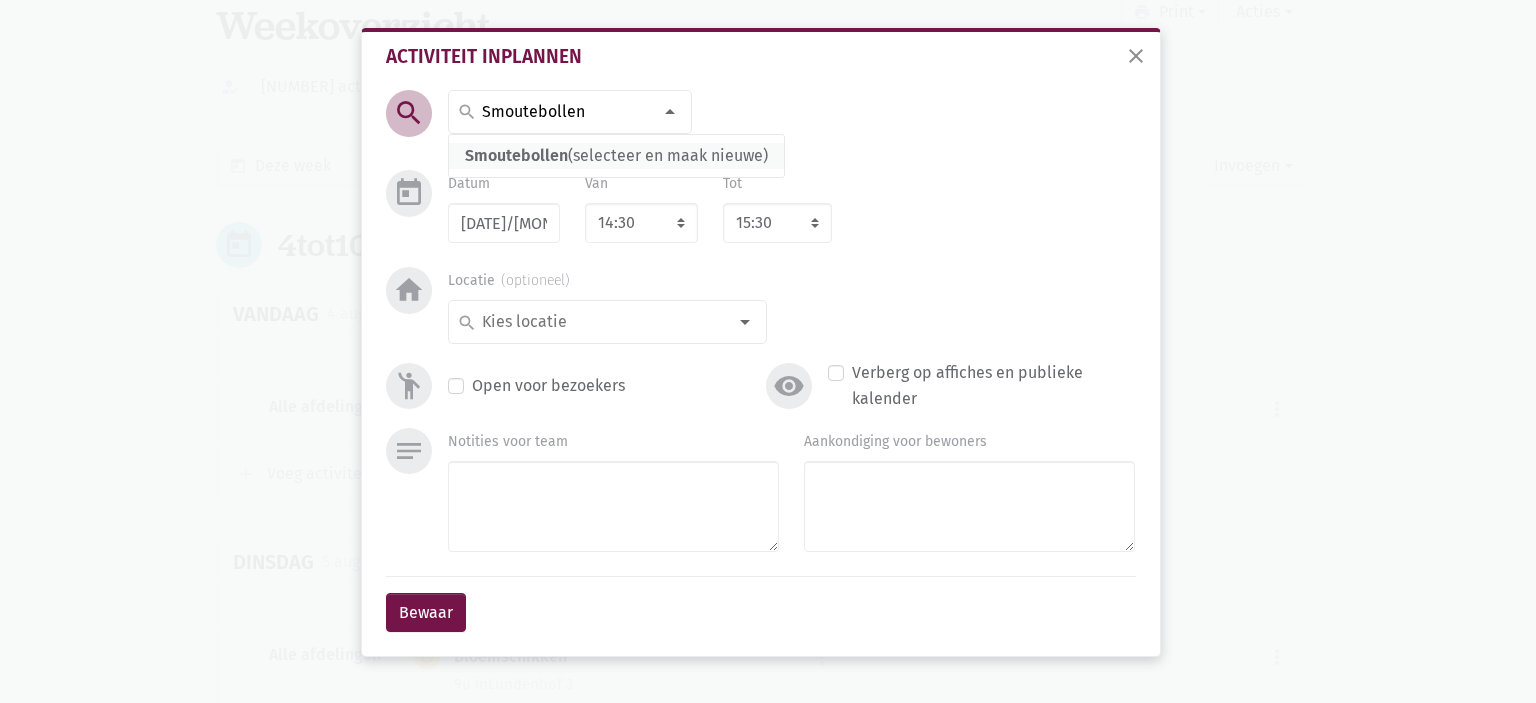 type on "Smoutebollen" 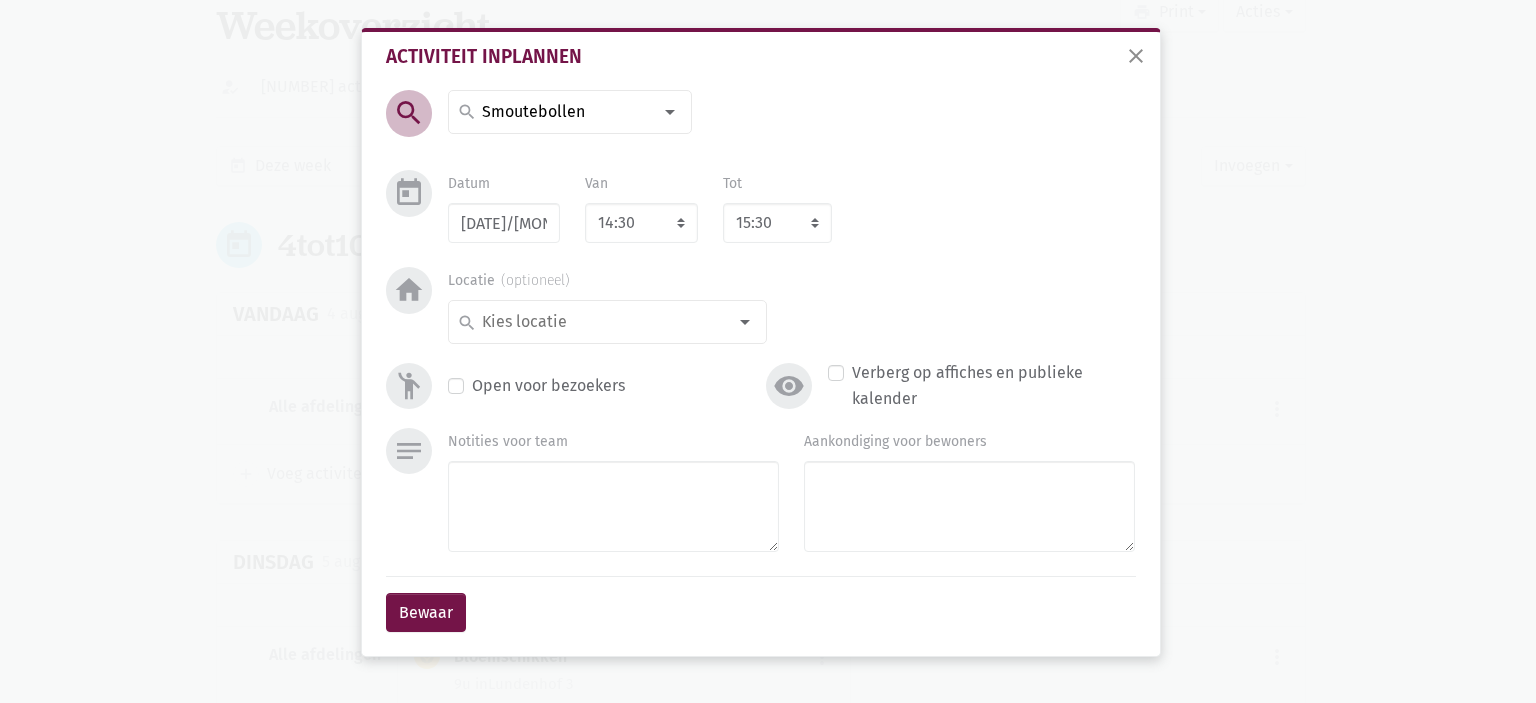 type 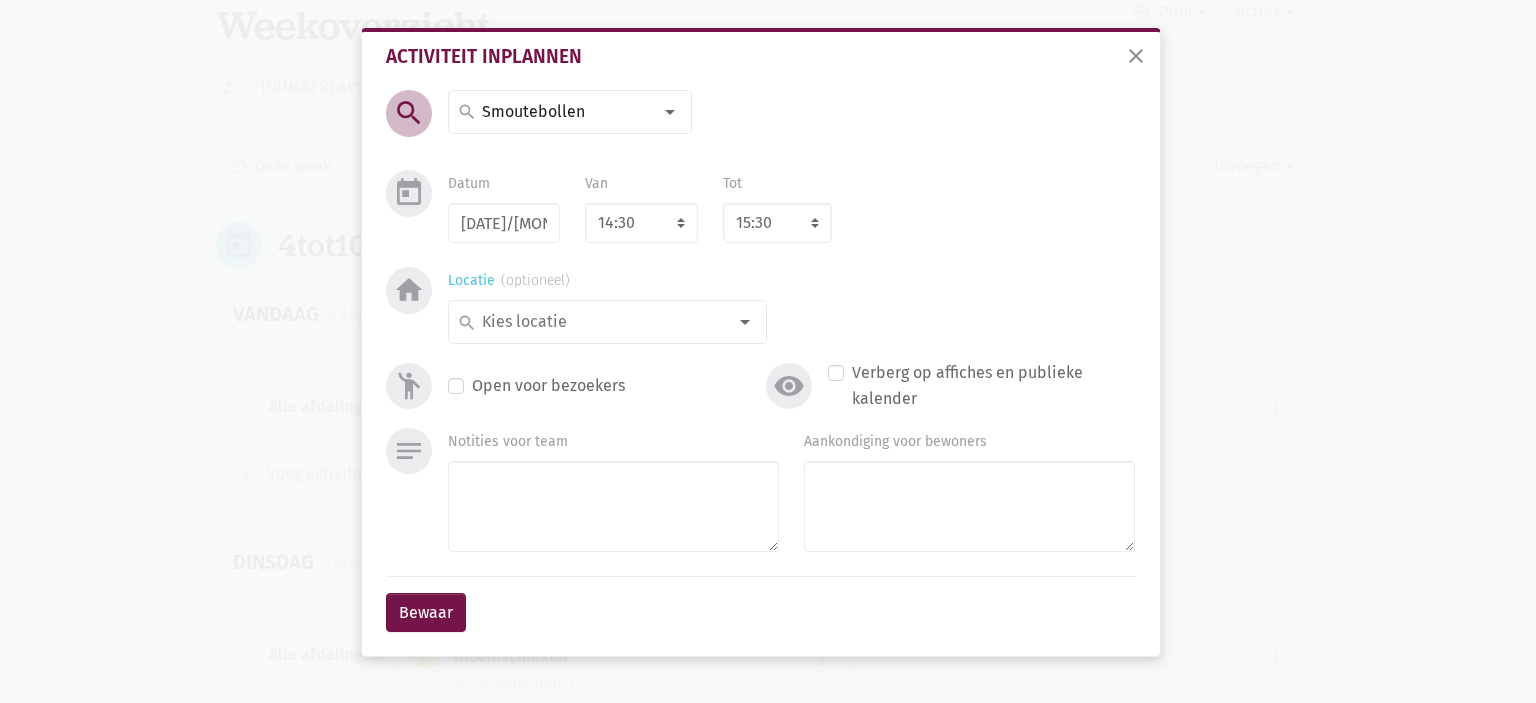click at bounding box center (602, 322) 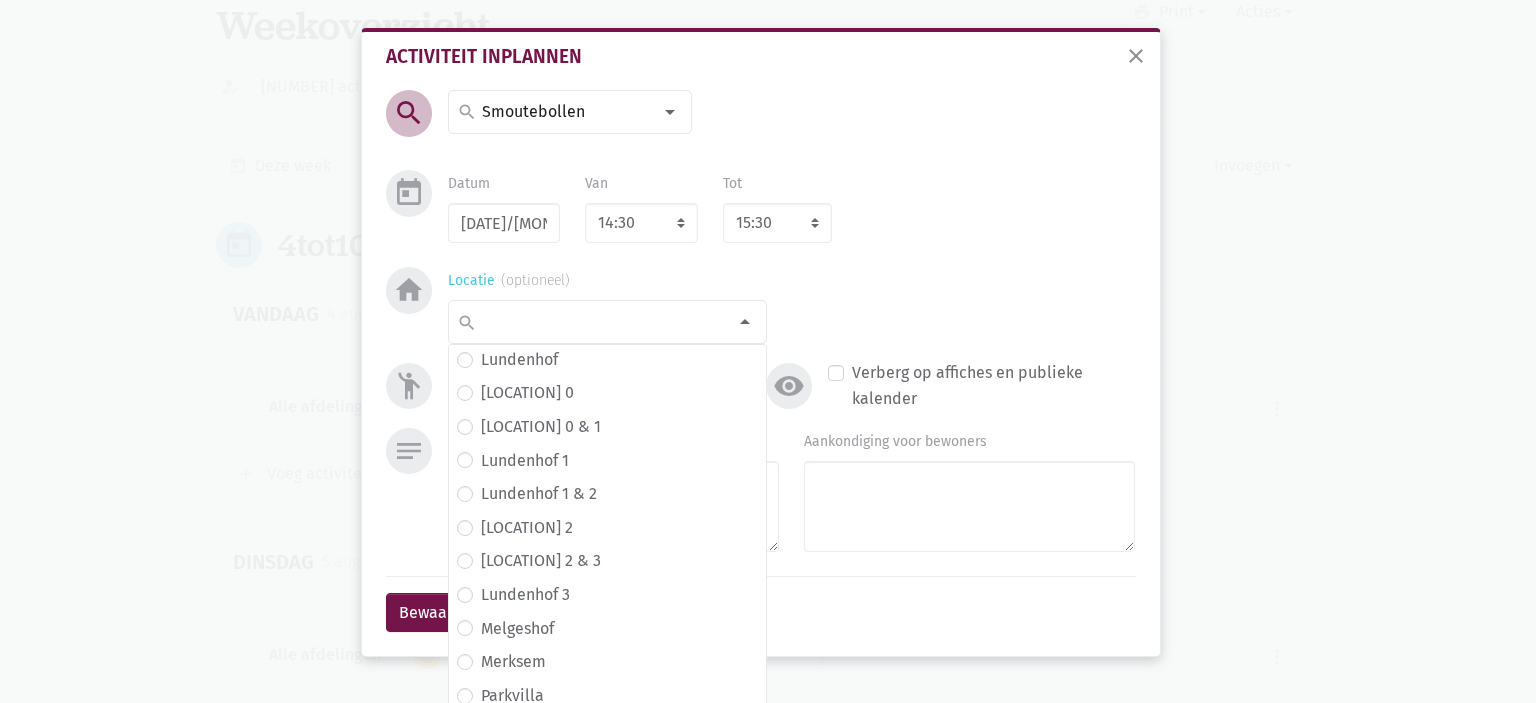 scroll, scrollTop: 306, scrollLeft: 0, axis: vertical 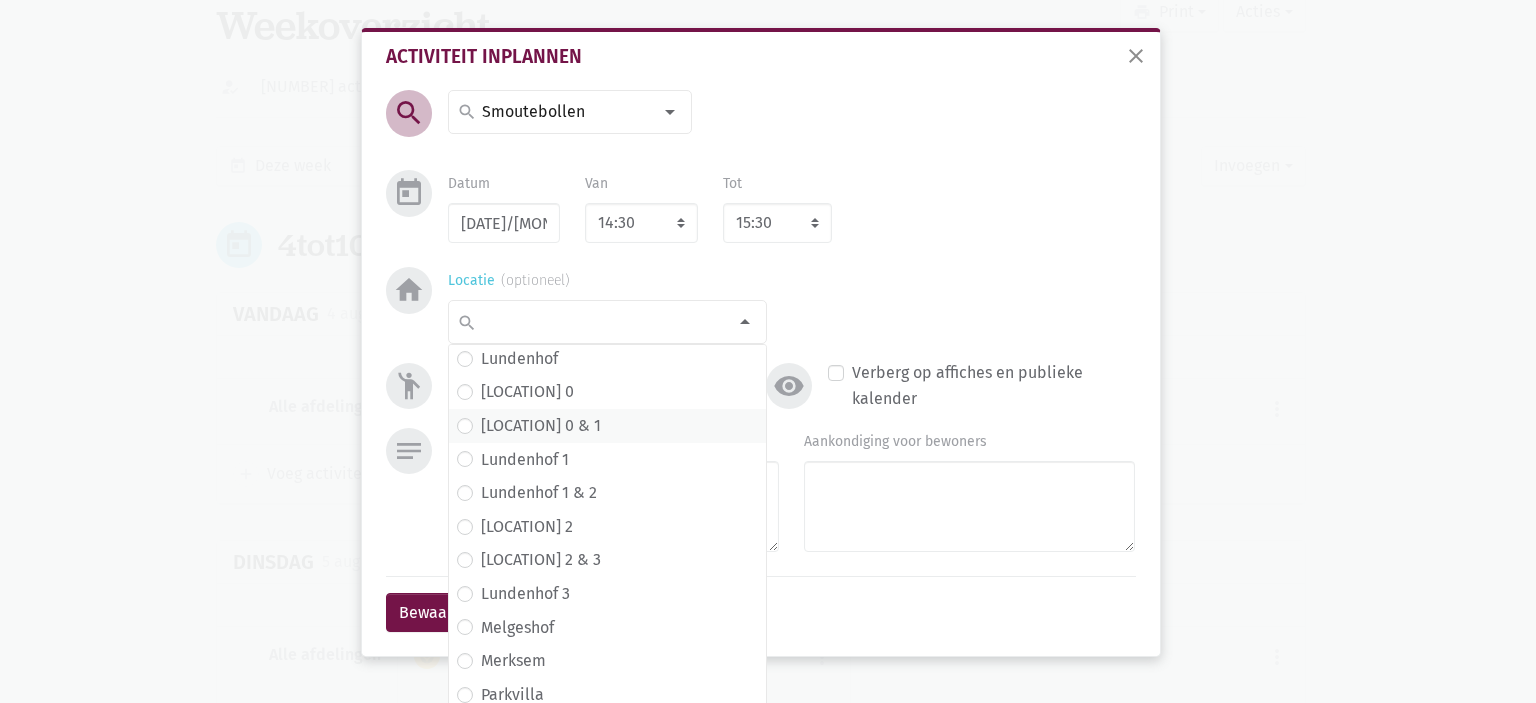 click on "[LOCATION] 0 & 1" at bounding box center [541, 426] 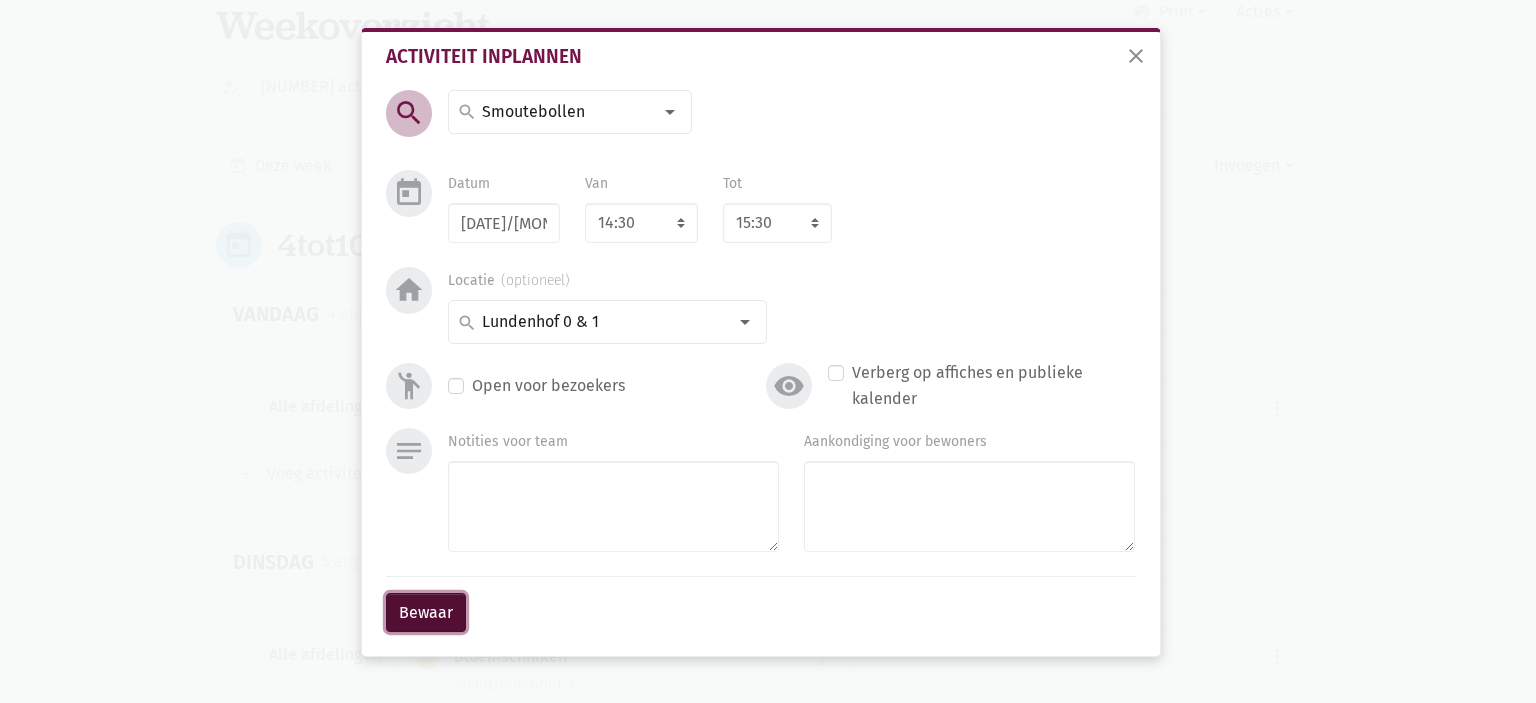 click on "Bewaar" at bounding box center (426, 613) 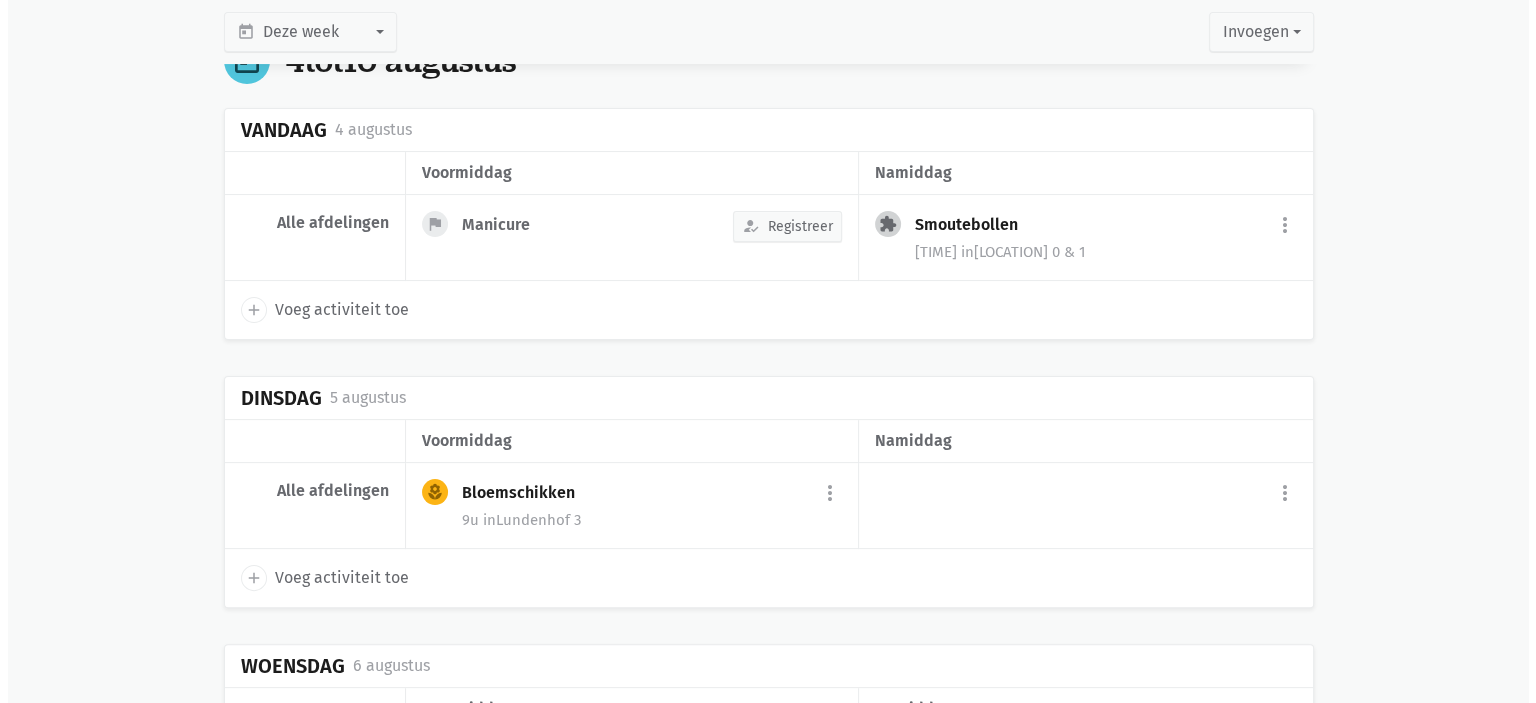 scroll, scrollTop: 507, scrollLeft: 0, axis: vertical 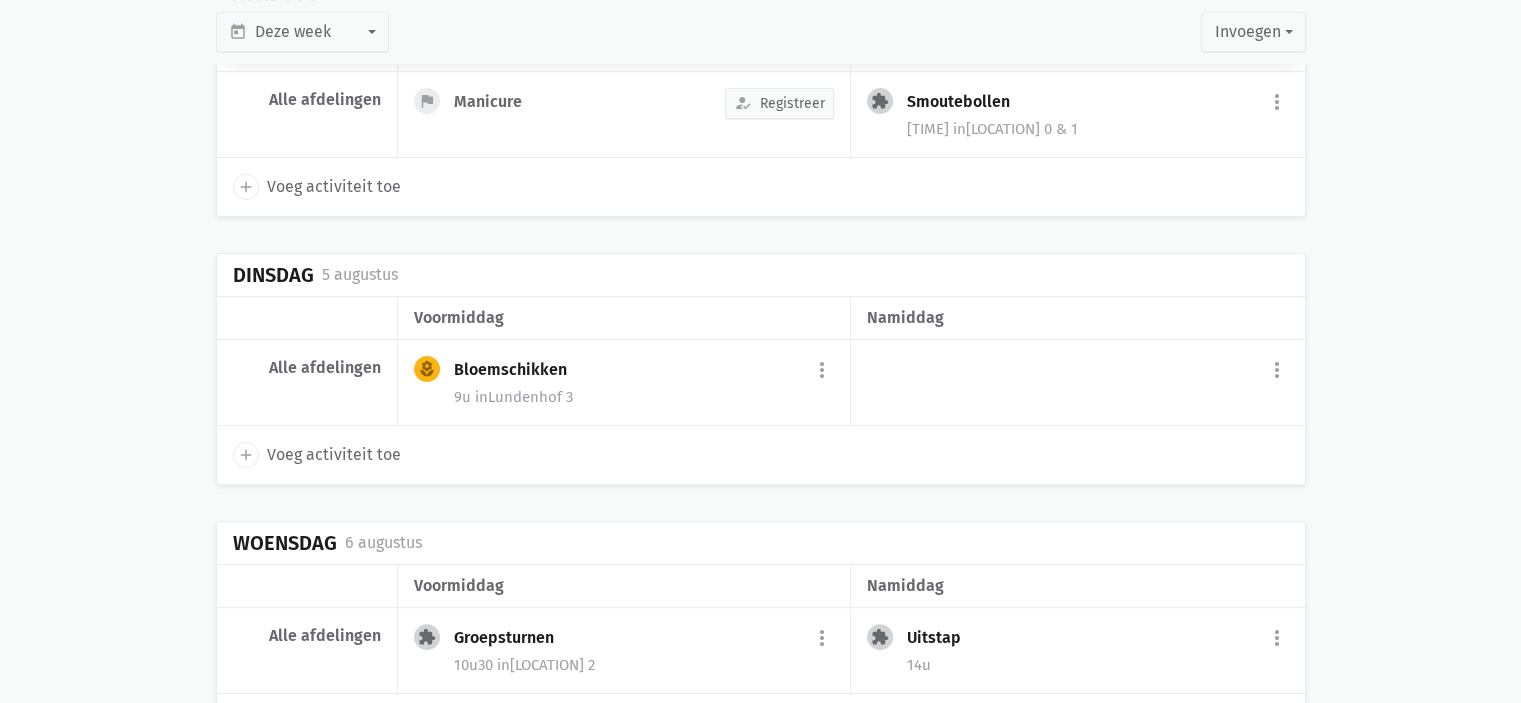 click on "add" at bounding box center [246, 455] 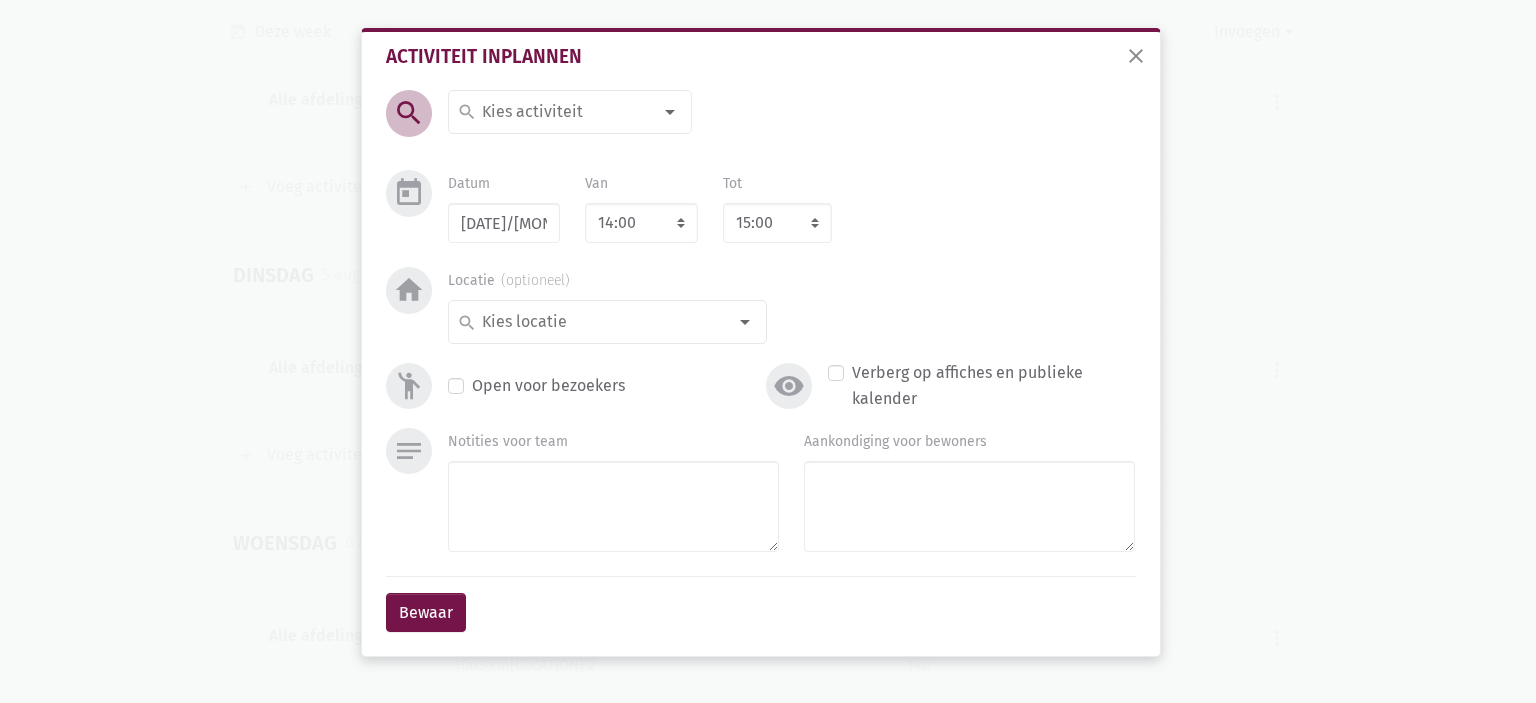 click at bounding box center (565, 112) 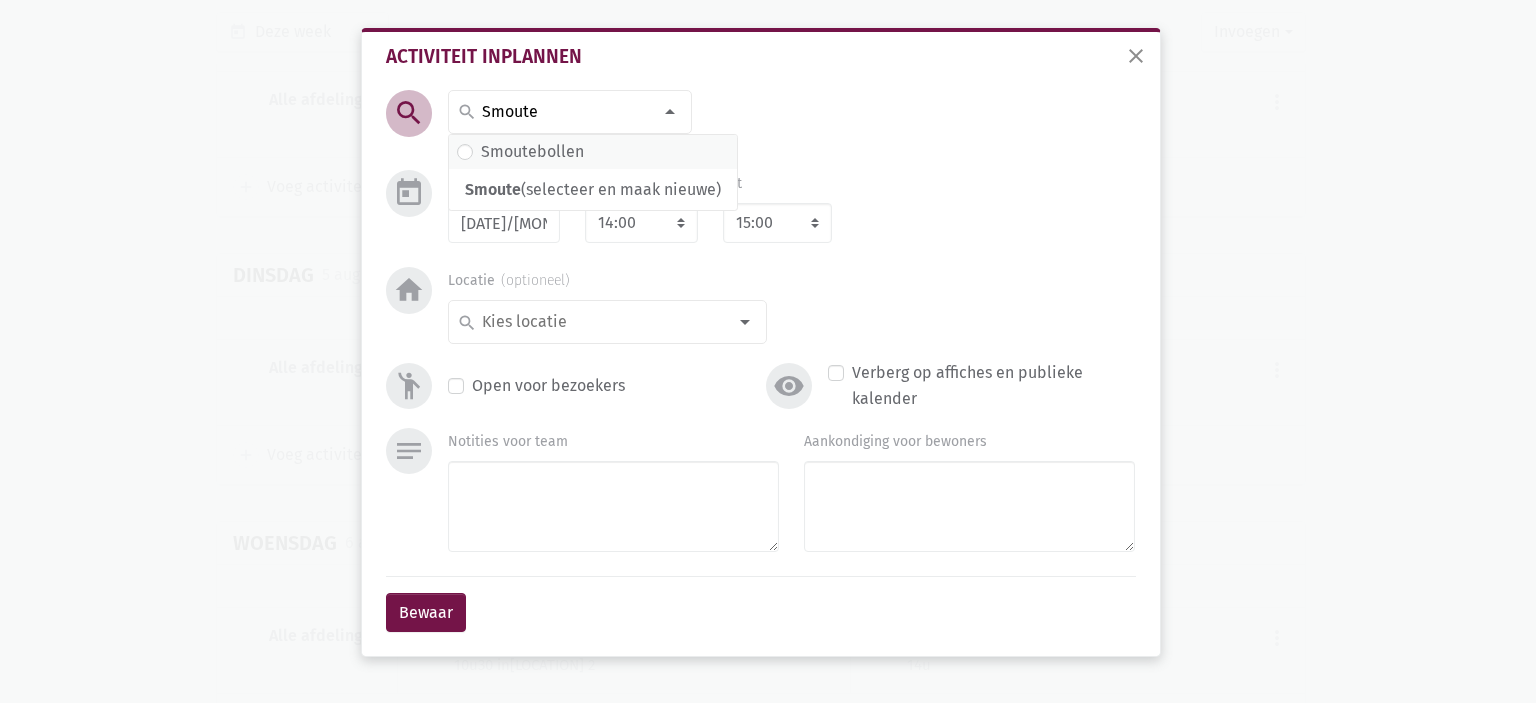 type on "Smoute" 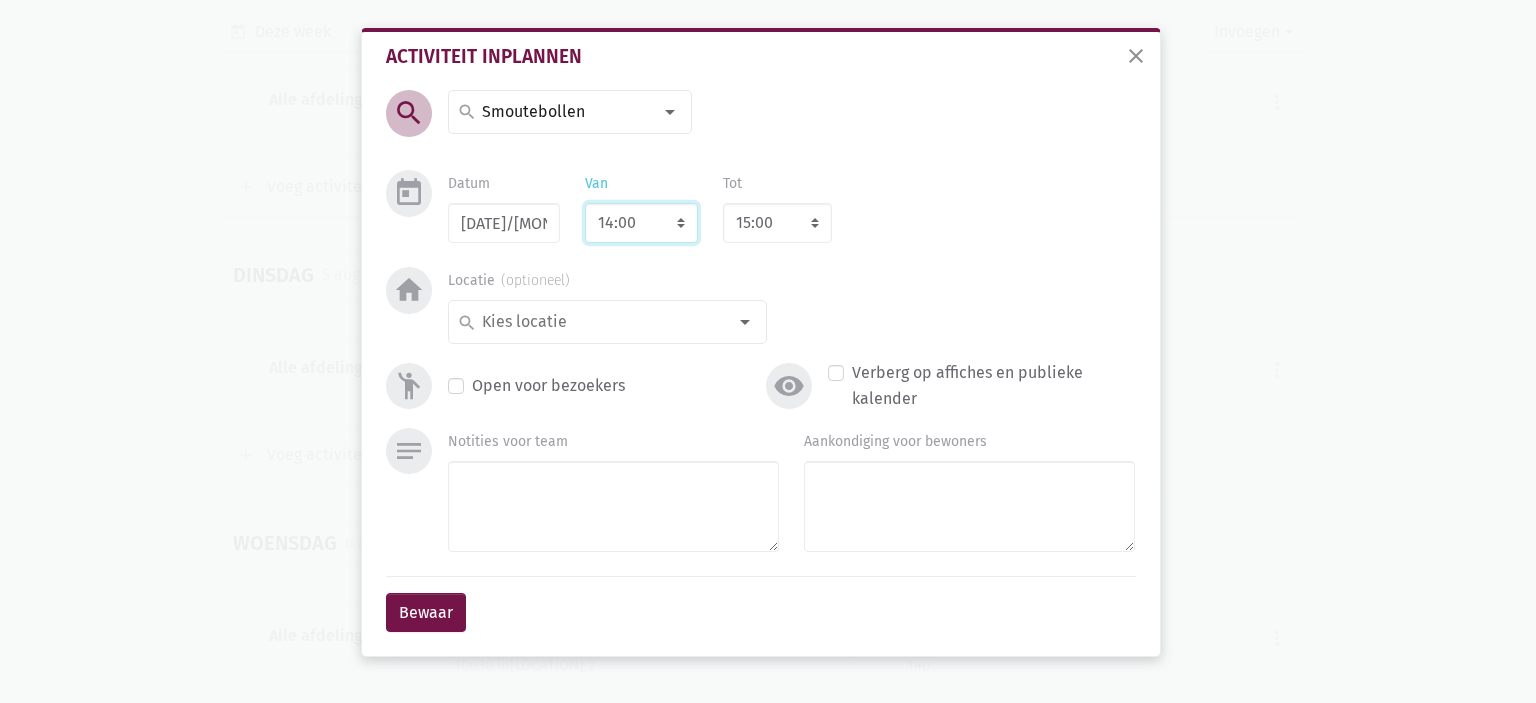 click on "7:00
7:15
7:30
7:45
8:00
8:15
8:30
8:45
9:00
9:15
9:30
9:45
10:00
10:15
10:30
10:45
11:00
11:15
11:30
11:45
12:00
12:15
12:30
12:45
13:00
13:15
13:30
13:45
14:00
14:15
14:30
14:45
15:00
15:15
15:30
15:45
16:00
16:15
16:30
16:45
17:00
17:15
17:30
17:45
18:00
18:15
18:30
18:45
19:00
19:15
19:30
19:45
20:00
20:15
20:30
20:45
21:00
21:15
21:30
21:45
22:00" at bounding box center (641, 223) 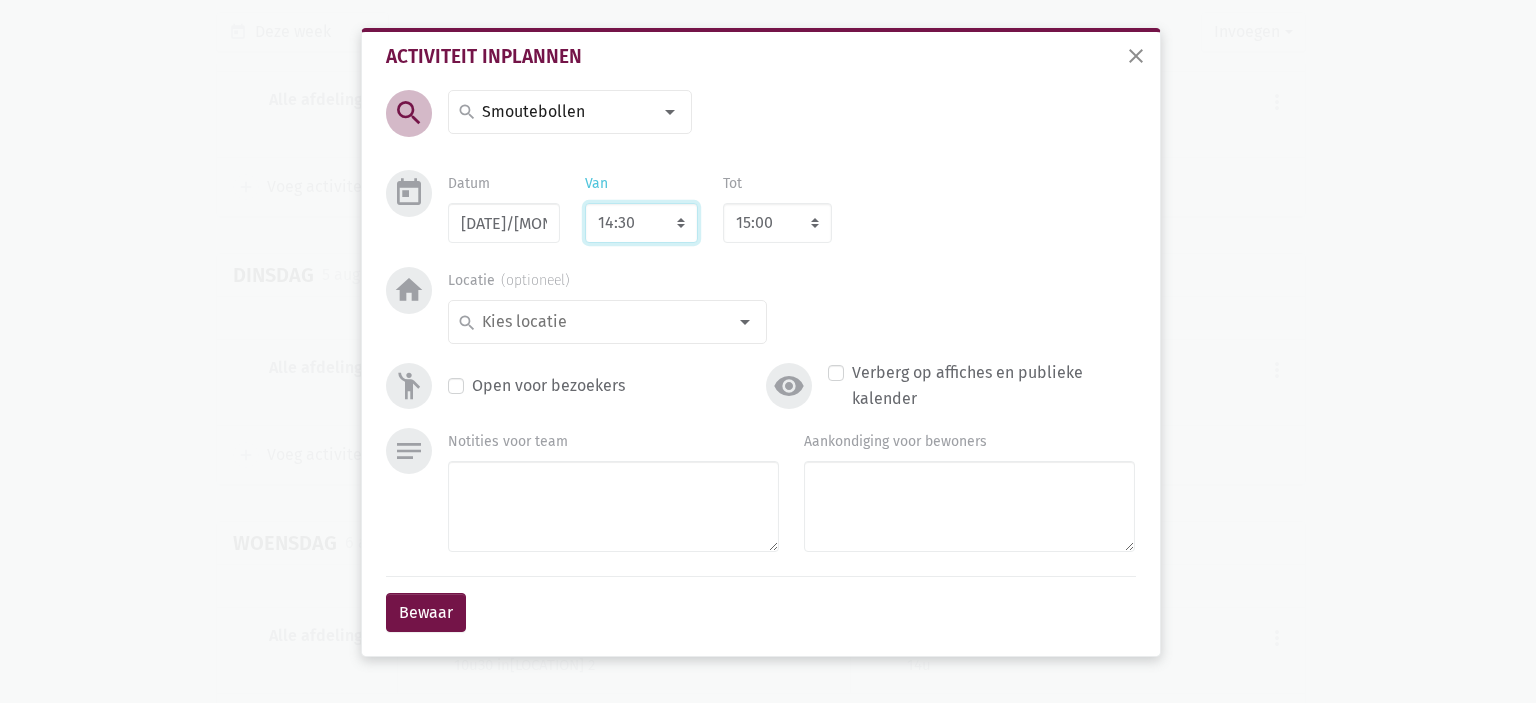 click on "7:00
7:15
7:30
7:45
8:00
8:15
8:30
8:45
9:00
9:15
9:30
9:45
10:00
10:15
10:30
10:45
11:00
11:15
11:30
11:45
12:00
12:15
12:30
12:45
13:00
13:15
13:30
13:45
14:00
14:15
14:30
14:45
15:00
15:15
15:30
15:45
16:00
16:15
16:30
16:45
17:00
17:15
17:30
17:45
18:00
18:15
18:30
18:45
19:00
19:15
19:30
19:45
20:00
20:15
20:30
20:45
21:00
21:15
21:30
21:45
22:00" at bounding box center (641, 223) 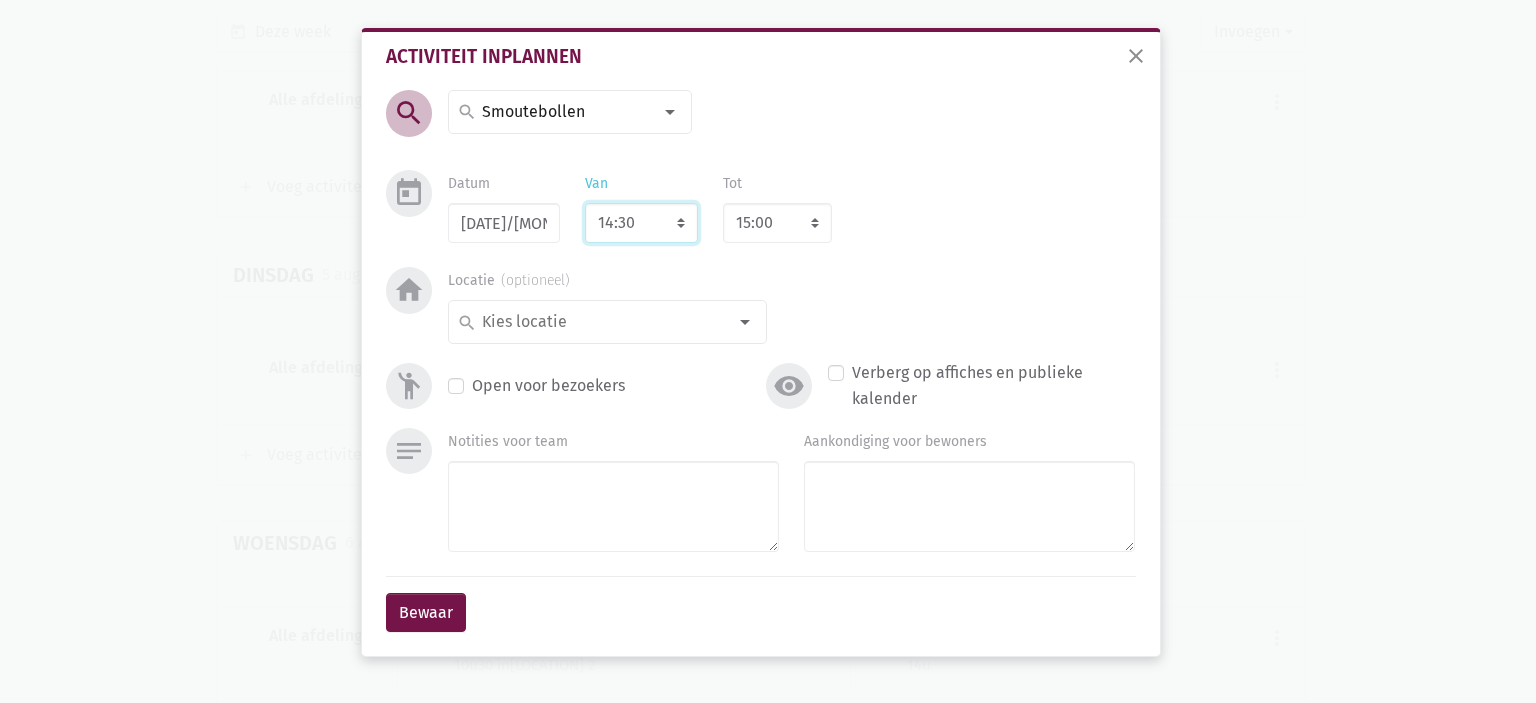 type 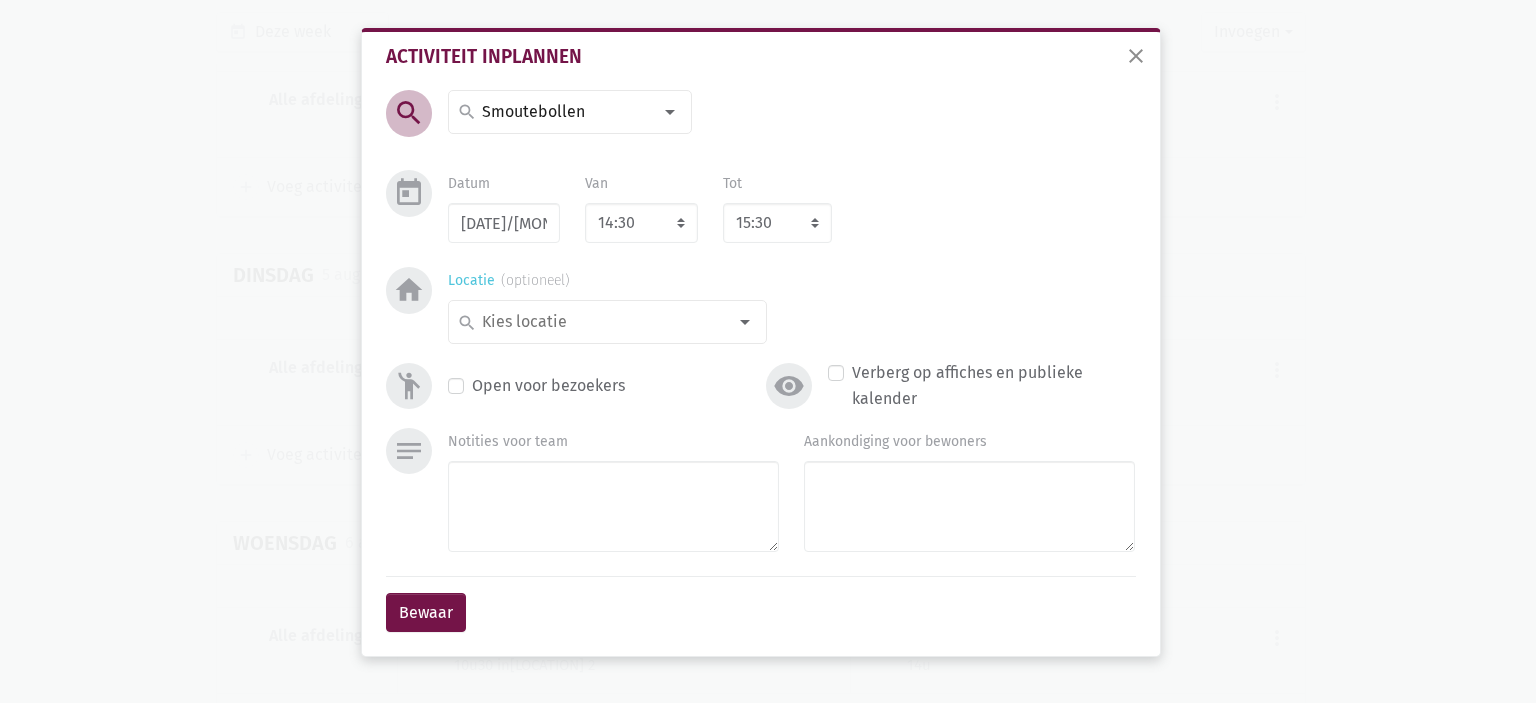 click at bounding box center (602, 322) 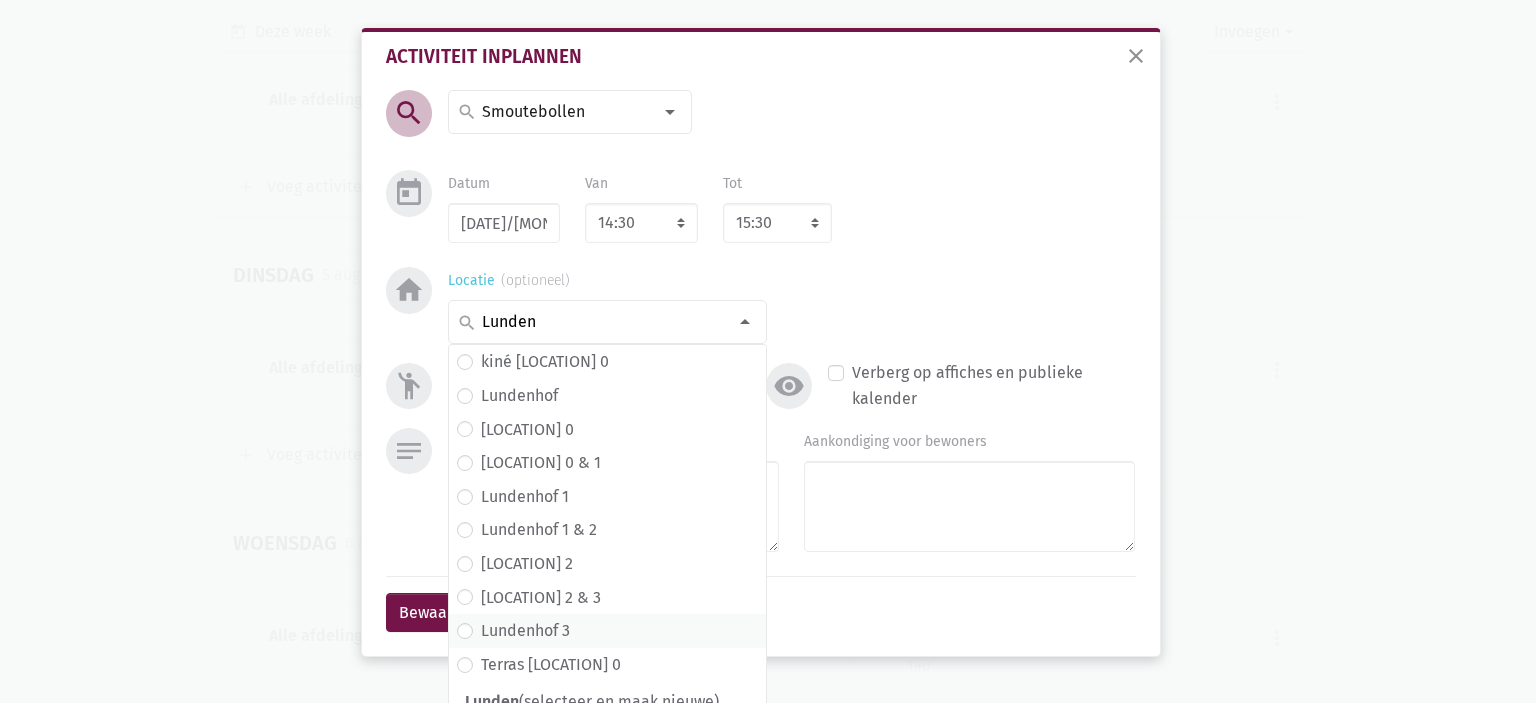 type on "Lunden" 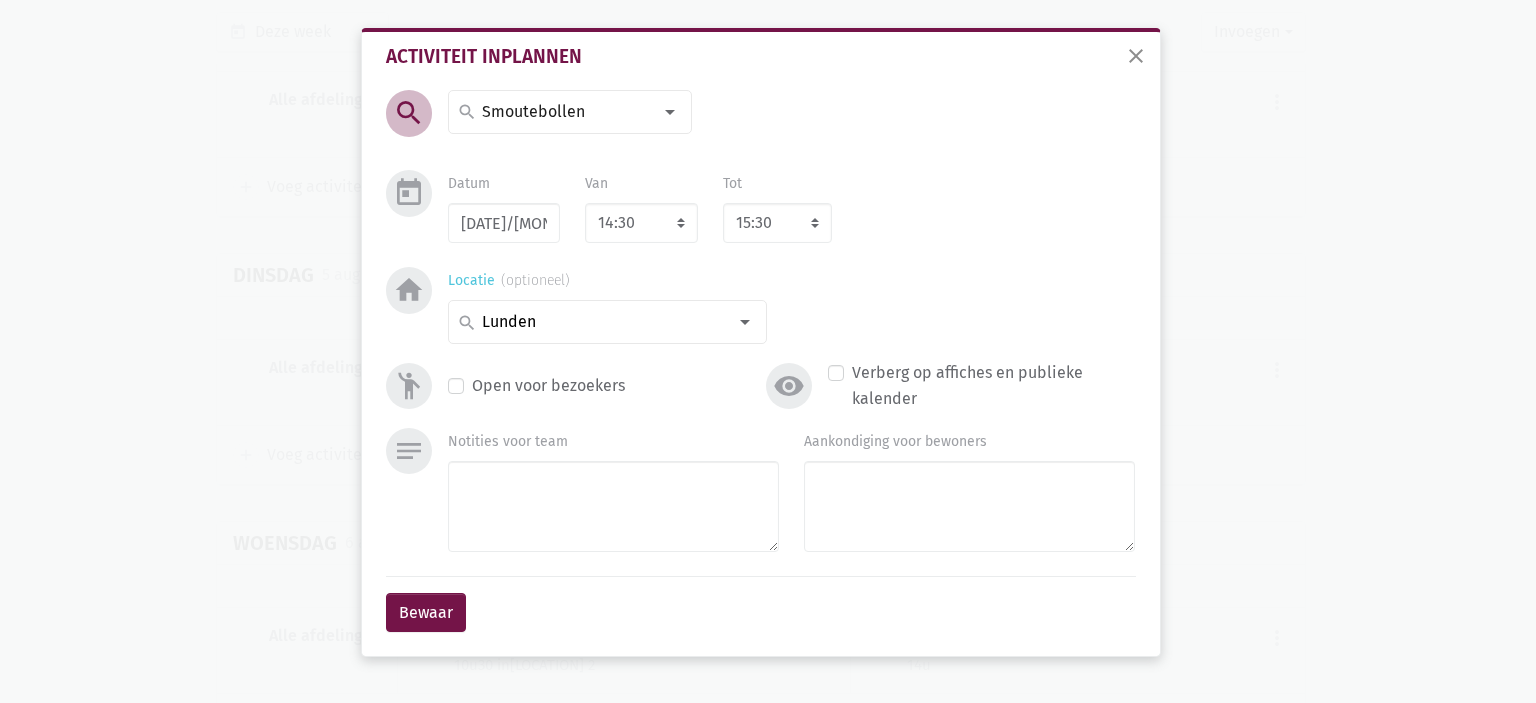 type 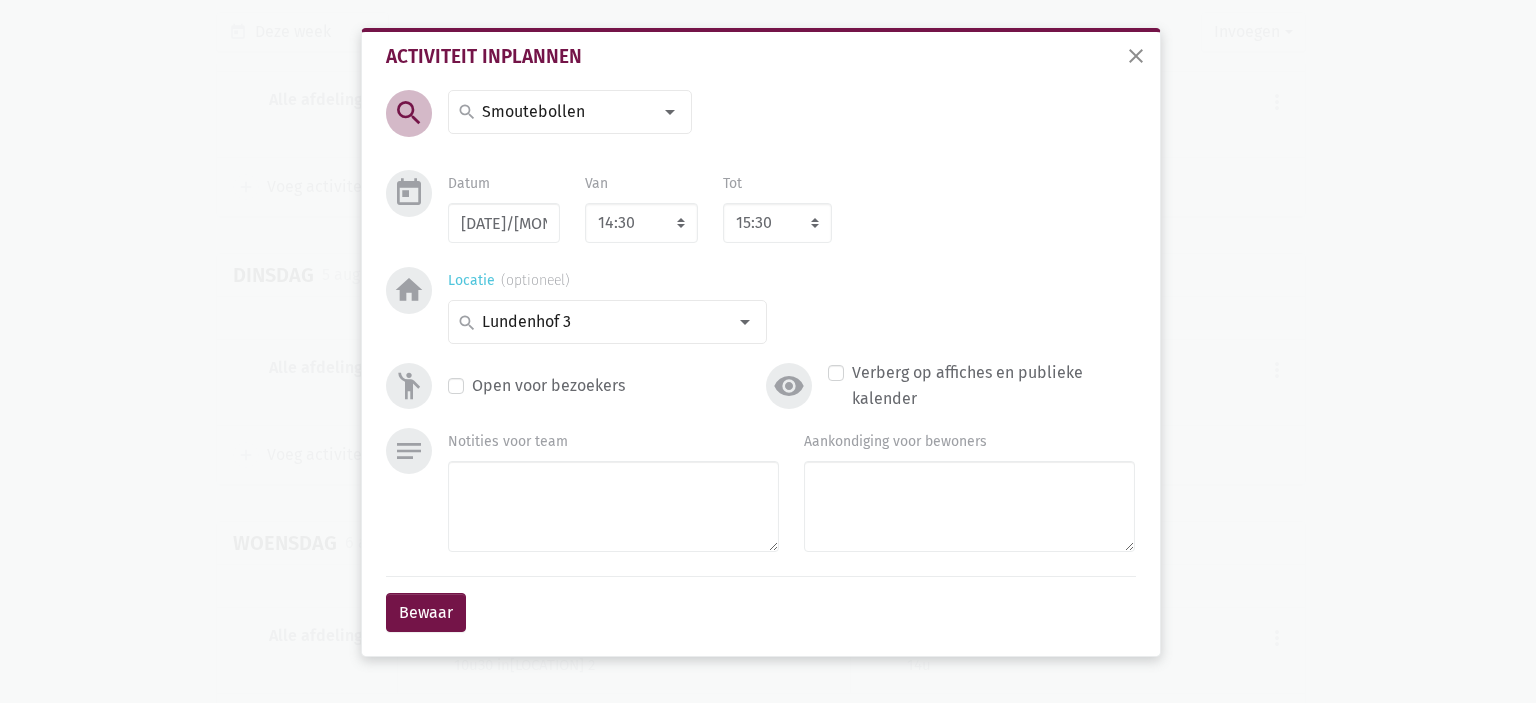 click at bounding box center (602, 322) 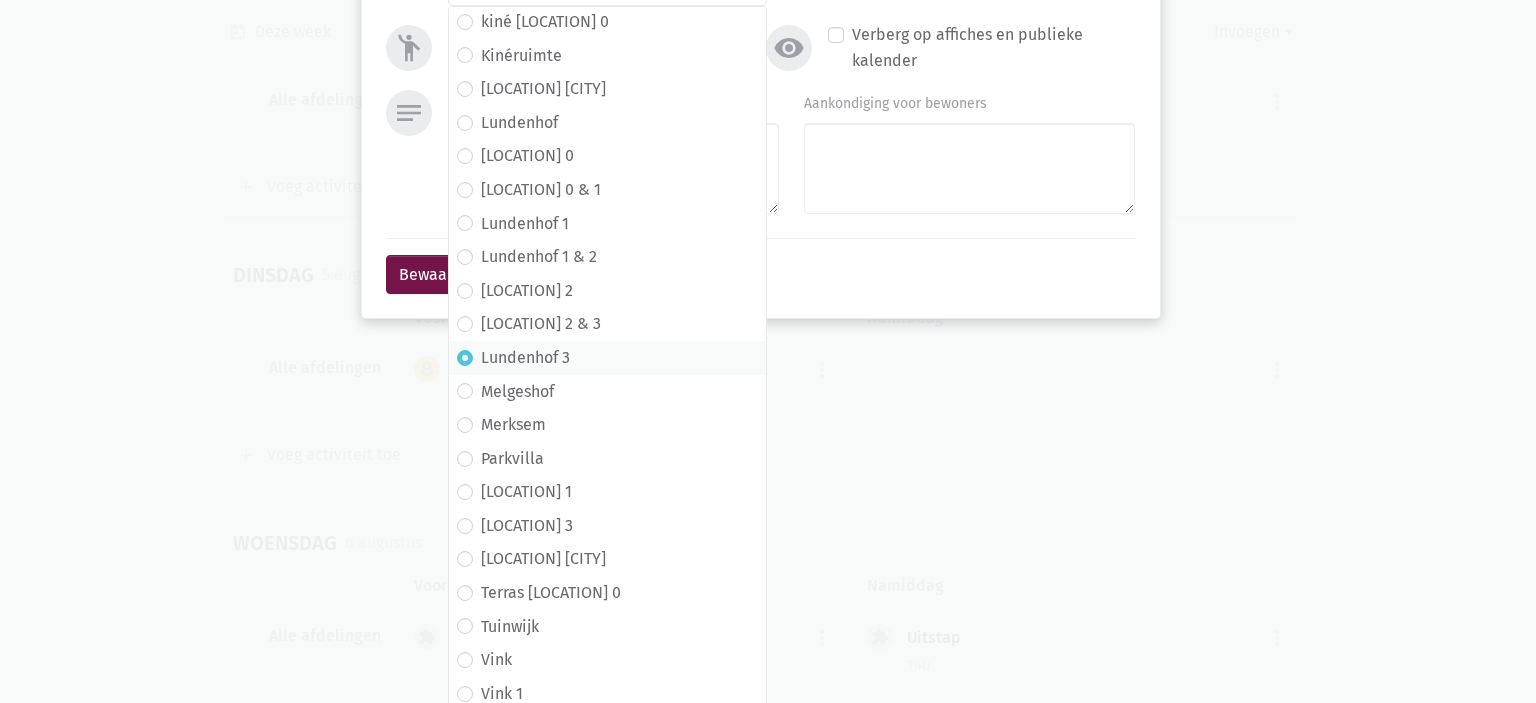click on "[LOCATION] 2 & 3" at bounding box center (607, 324) 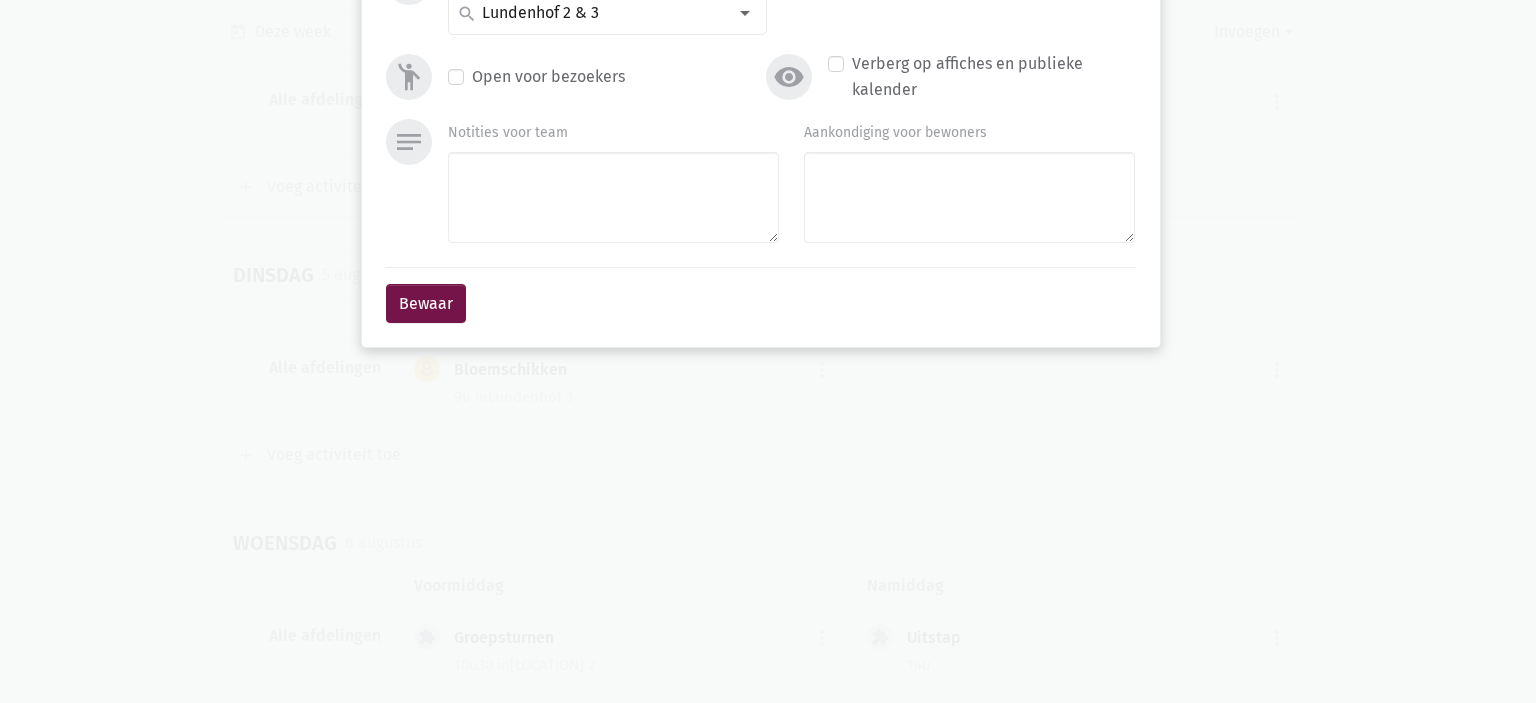 scroll, scrollTop: 0, scrollLeft: 0, axis: both 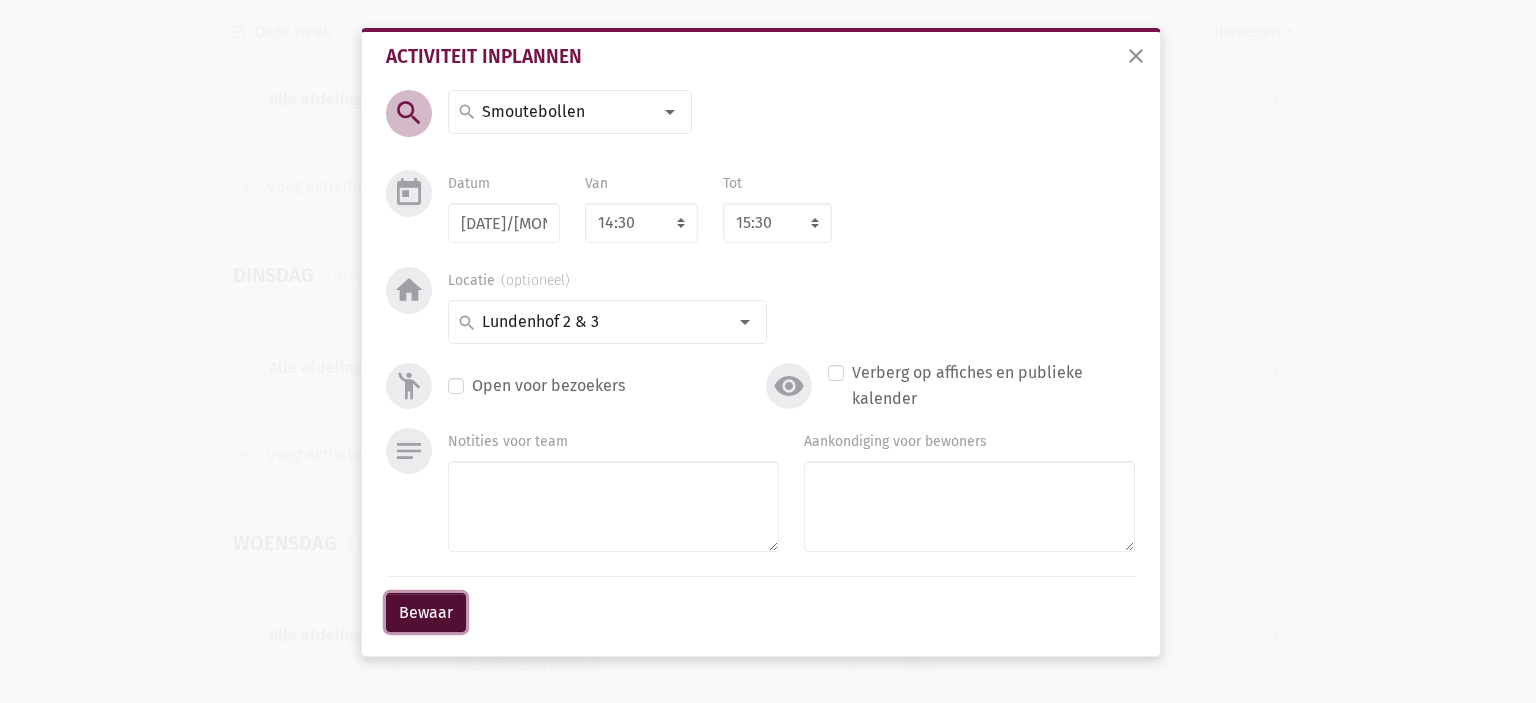 click on "Bewaar" at bounding box center [426, 613] 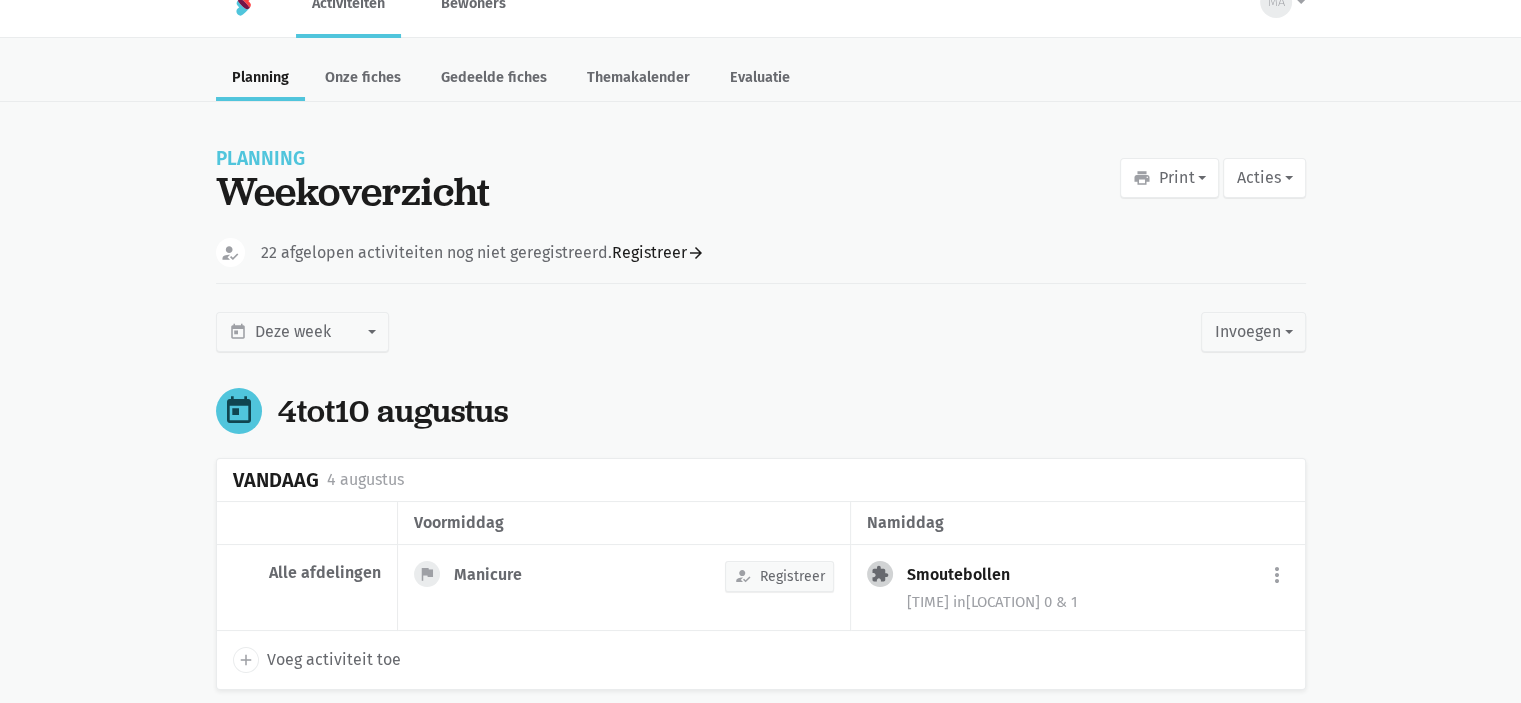 scroll, scrollTop: 0, scrollLeft: 0, axis: both 